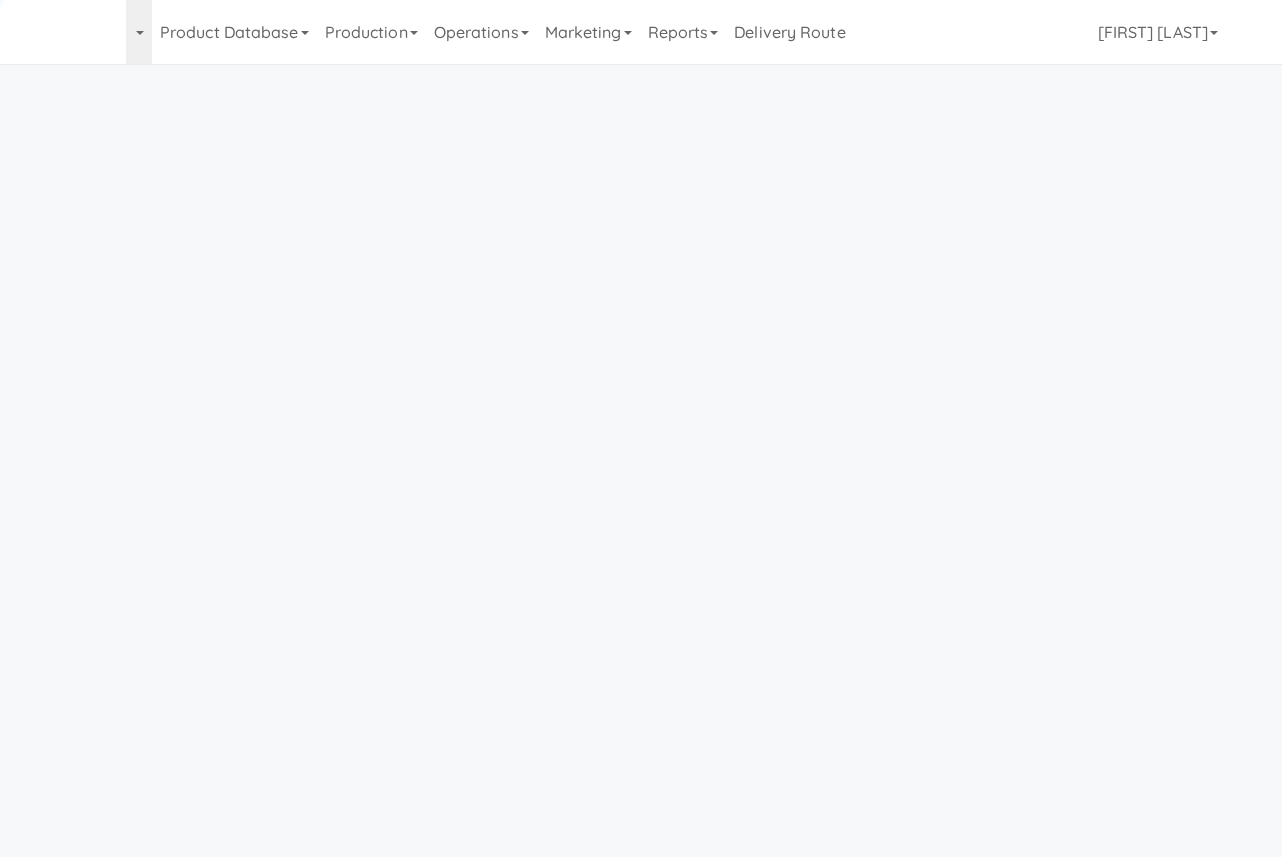 scroll, scrollTop: 0, scrollLeft: 0, axis: both 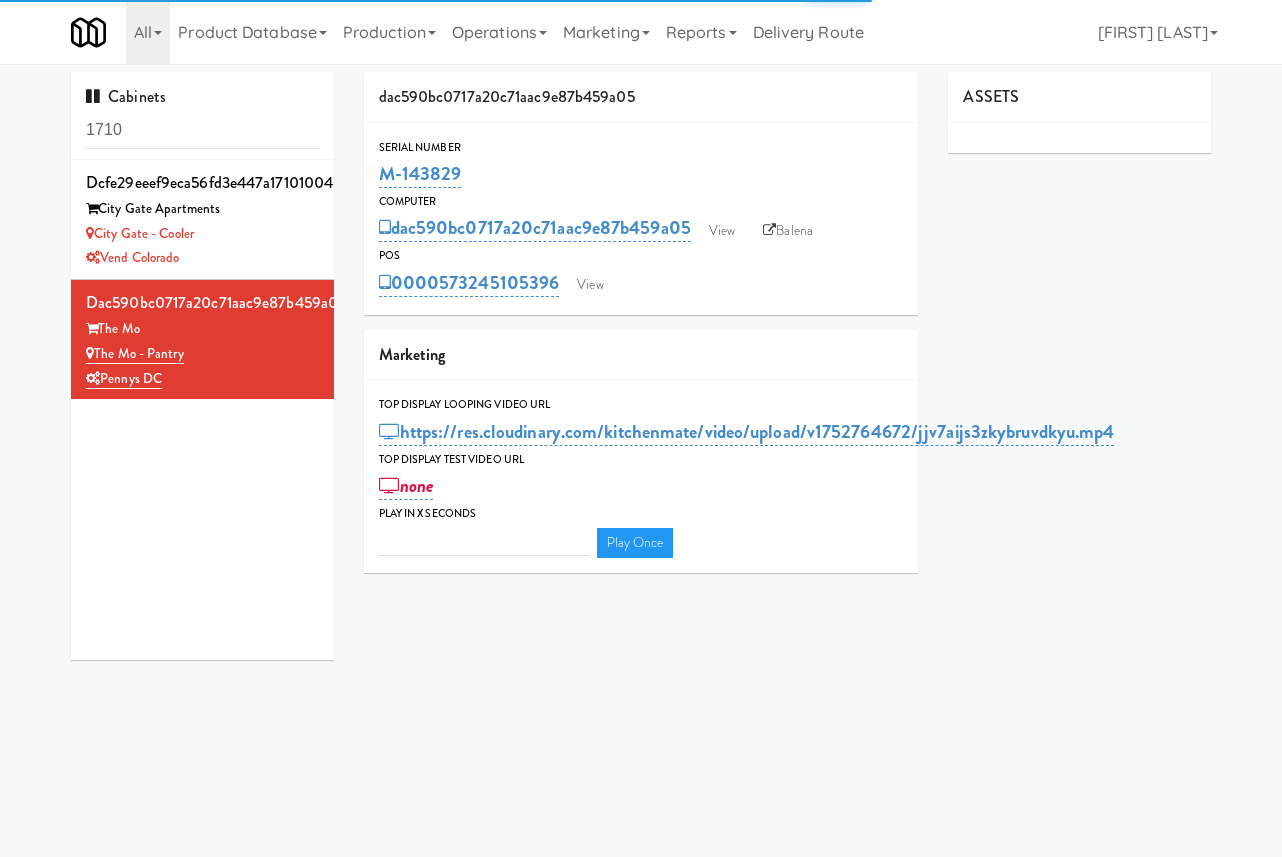 type on "3" 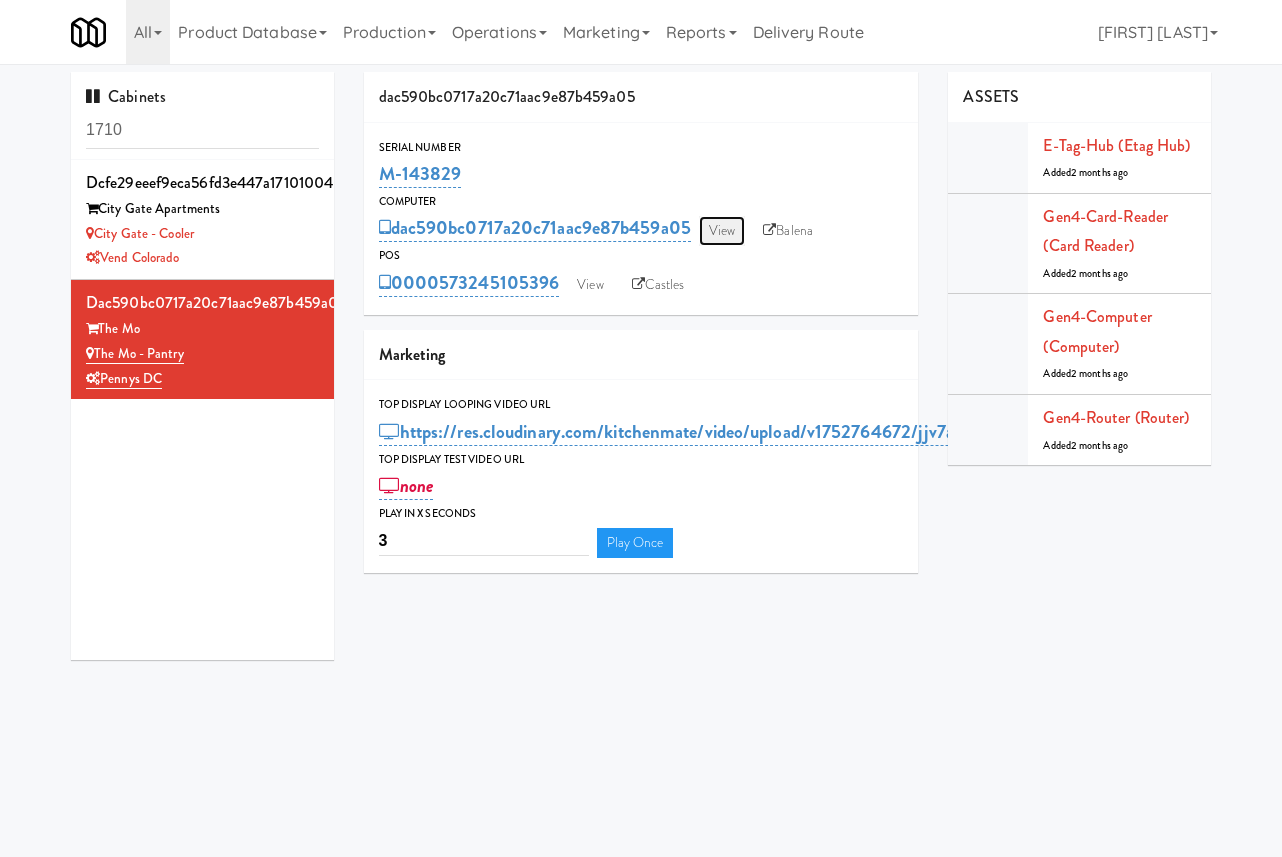 click on "View" at bounding box center [722, 231] 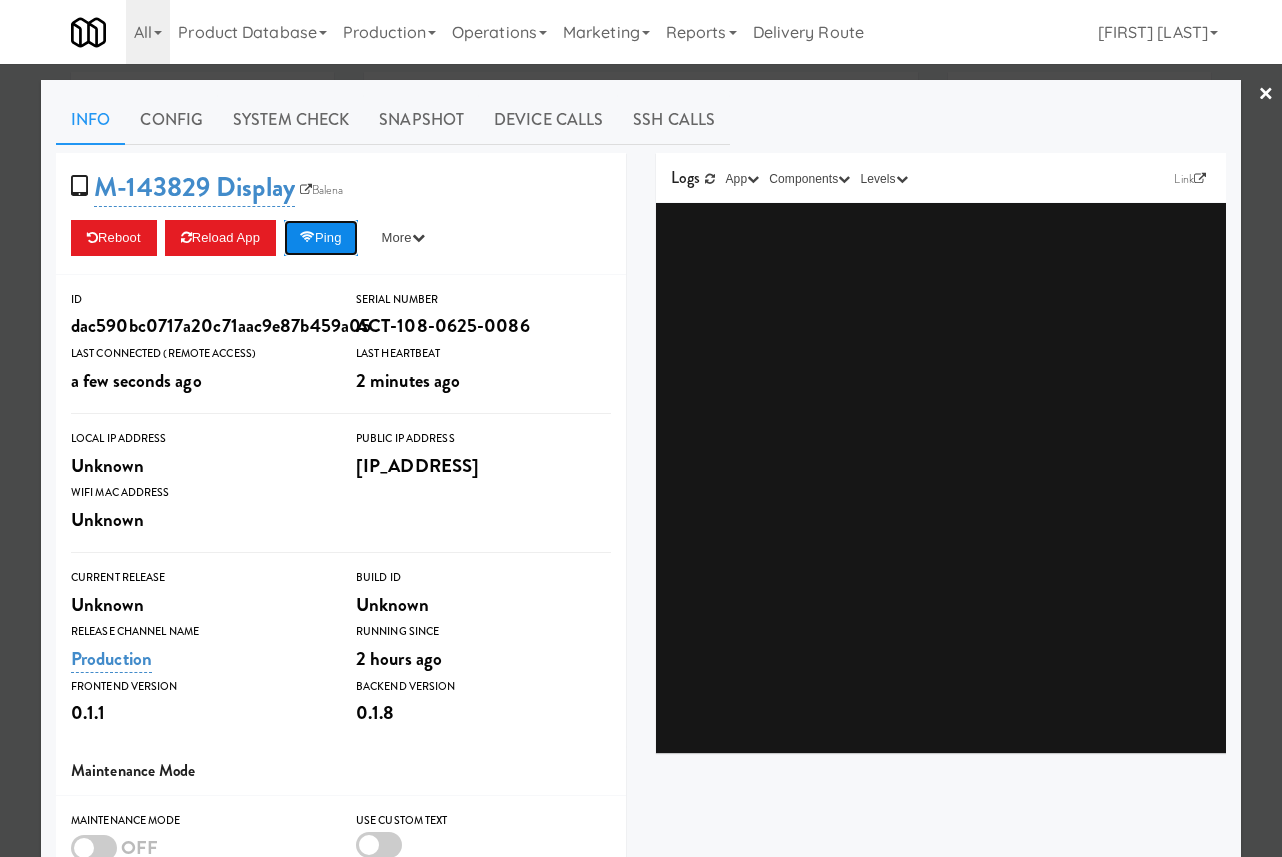 click on "Ping" at bounding box center [321, 238] 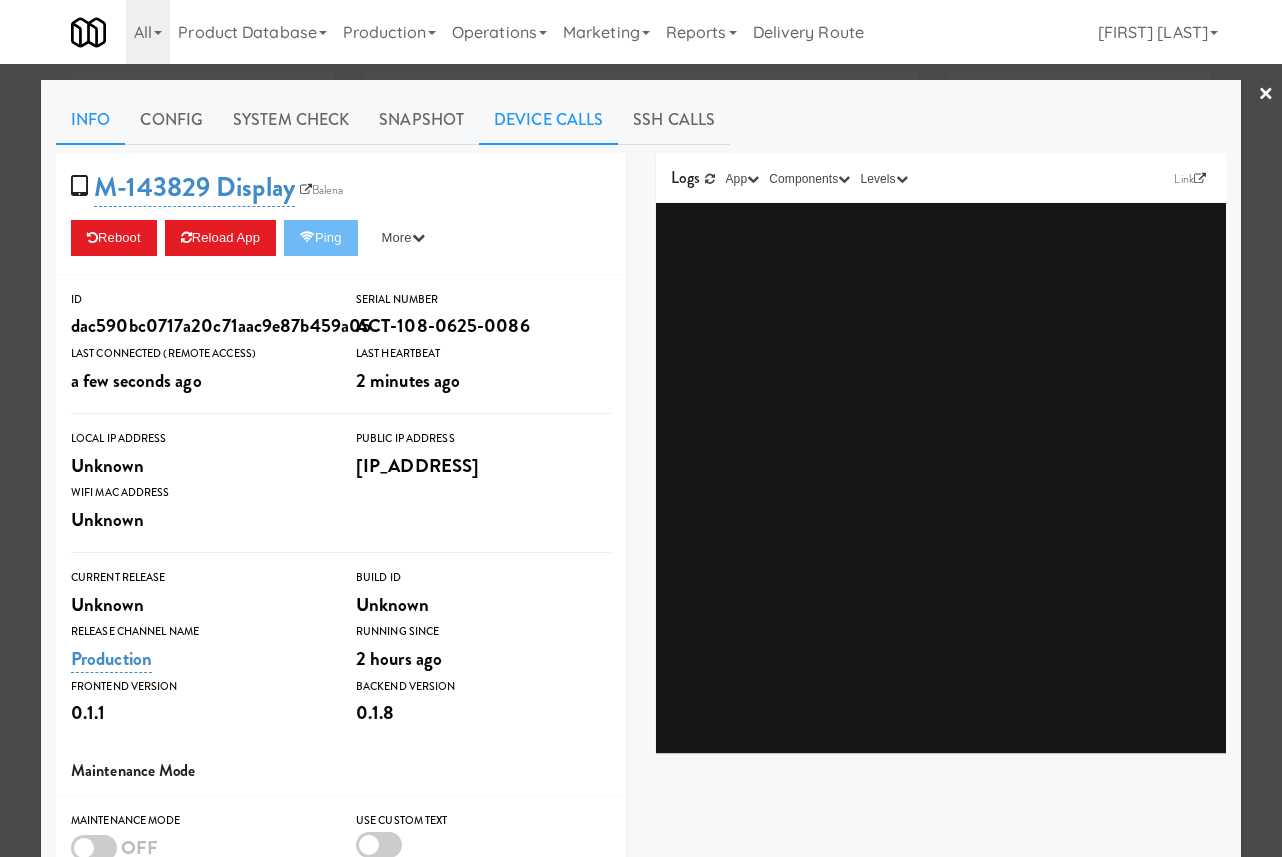 click on "Device Calls" at bounding box center [548, 120] 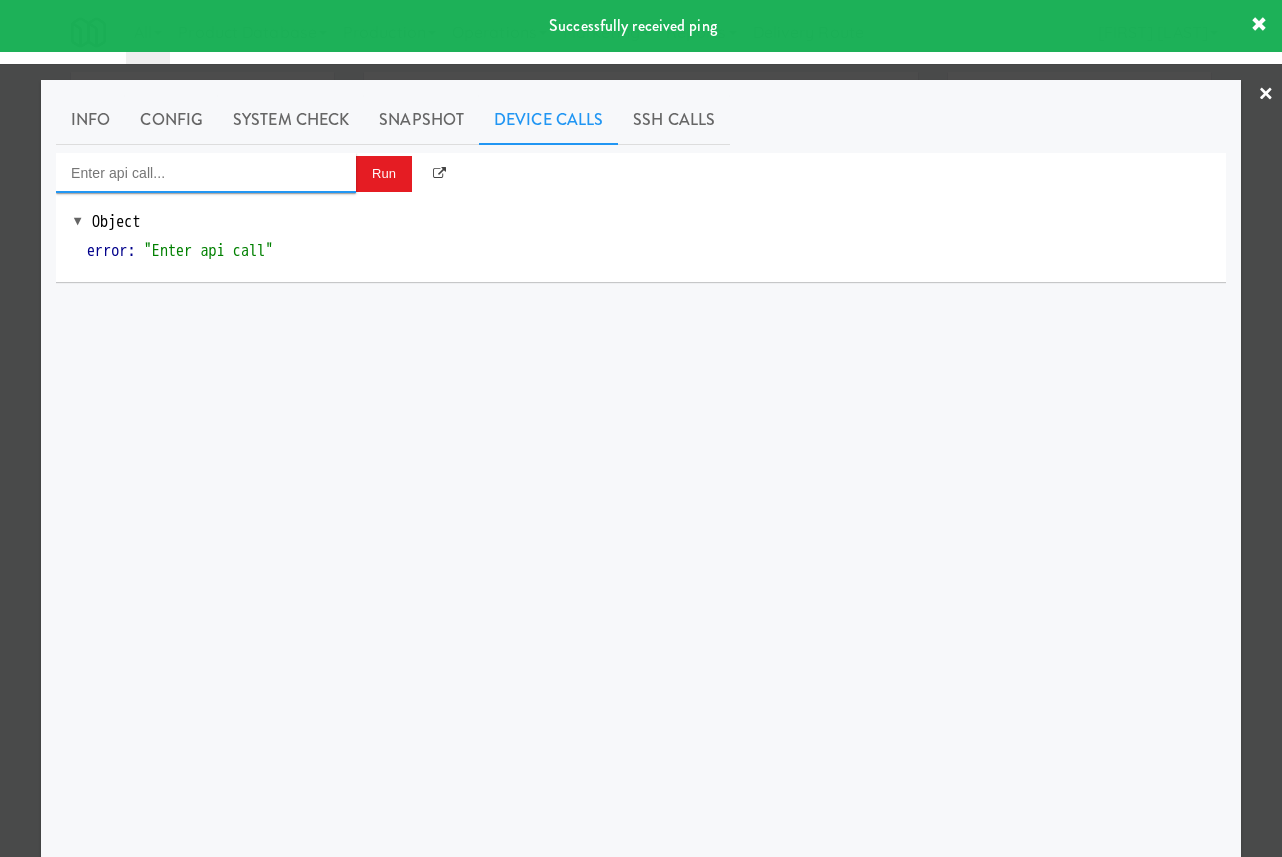 click at bounding box center (206, 173) 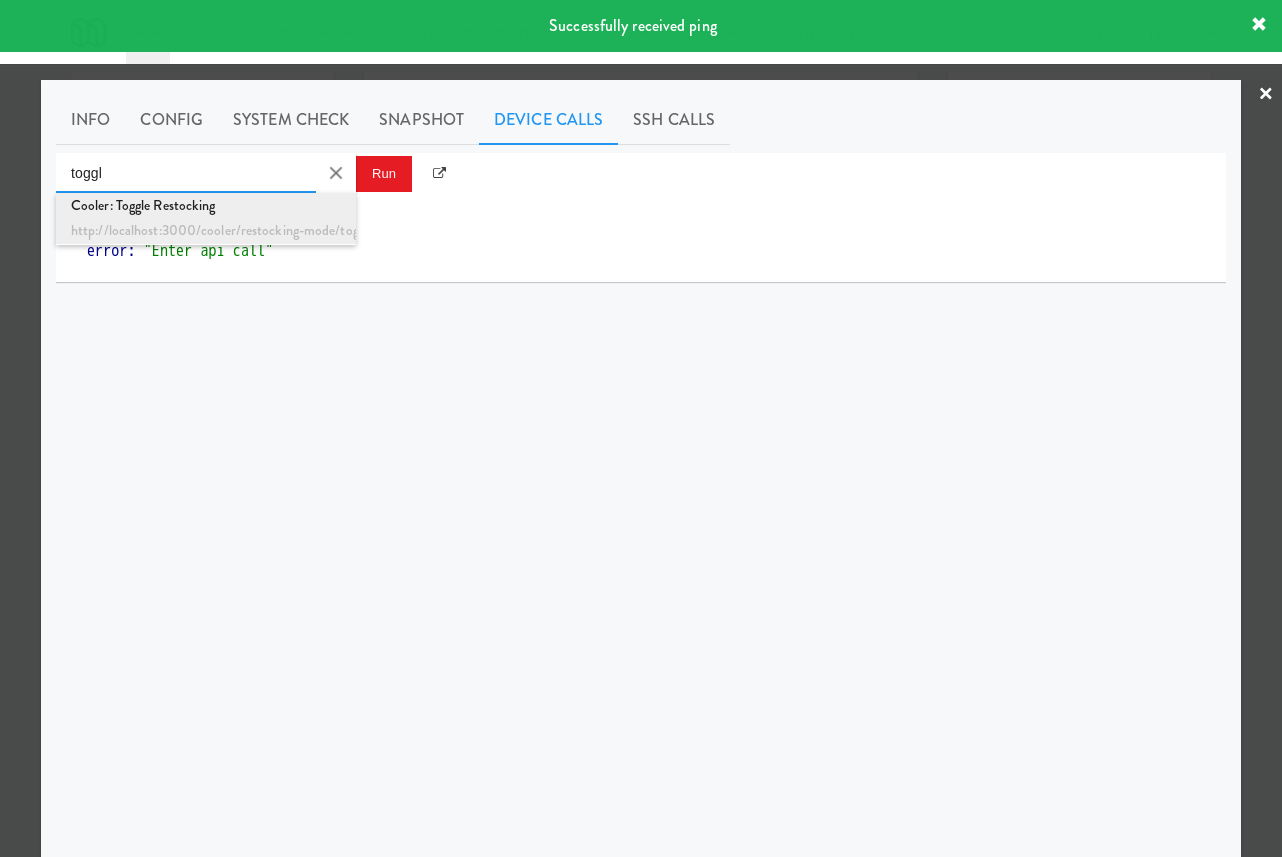 click on "Cooler: Toggle Restocking" at bounding box center (206, 206) 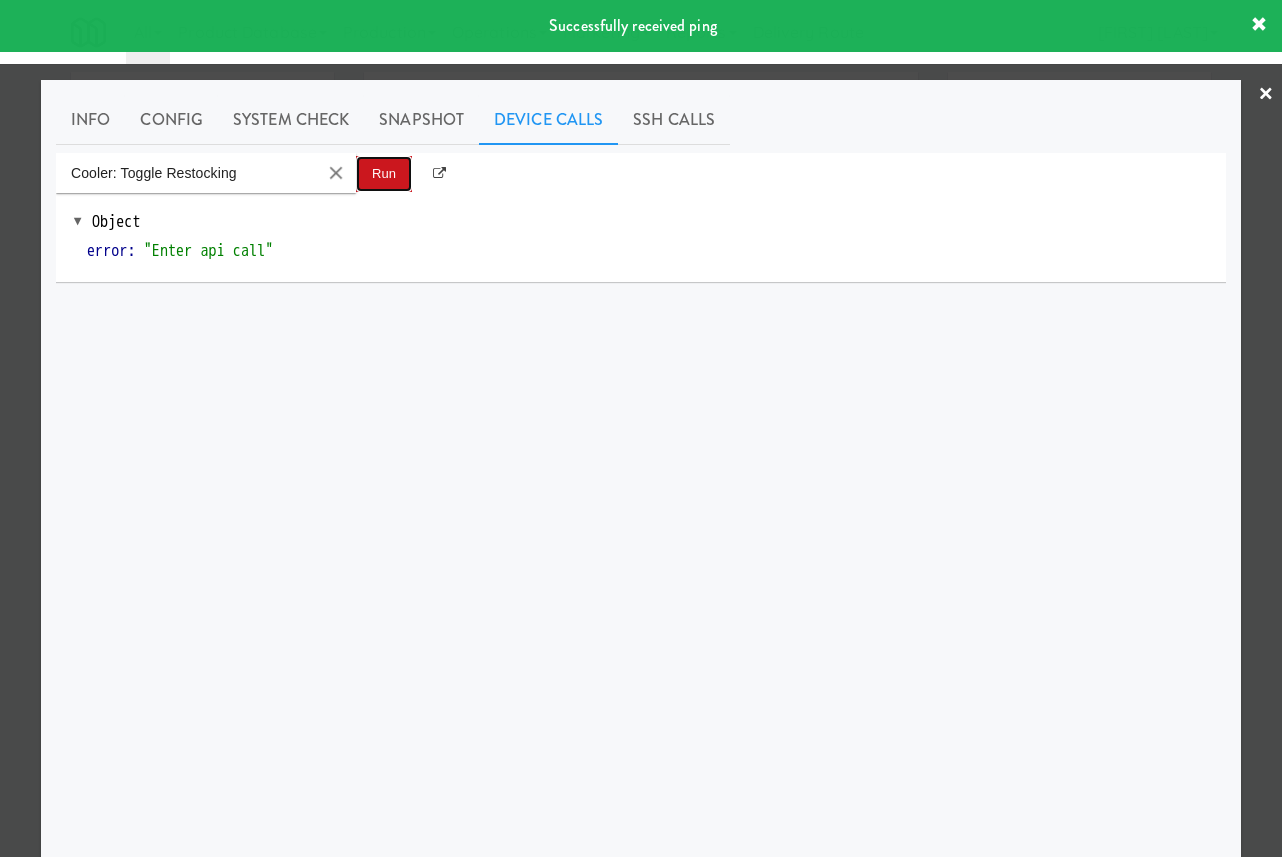 click on "Run" at bounding box center (384, 174) 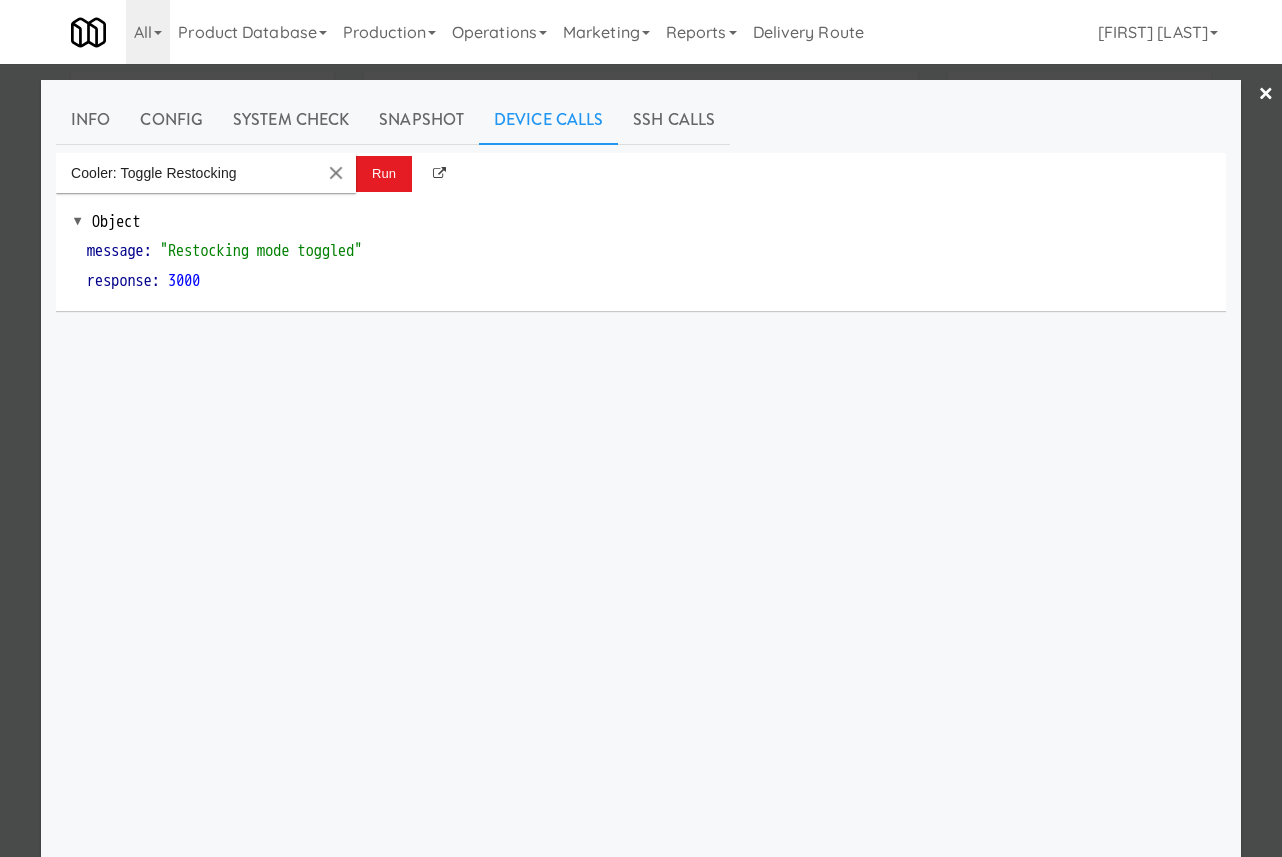 click on "×" at bounding box center (1266, 95) 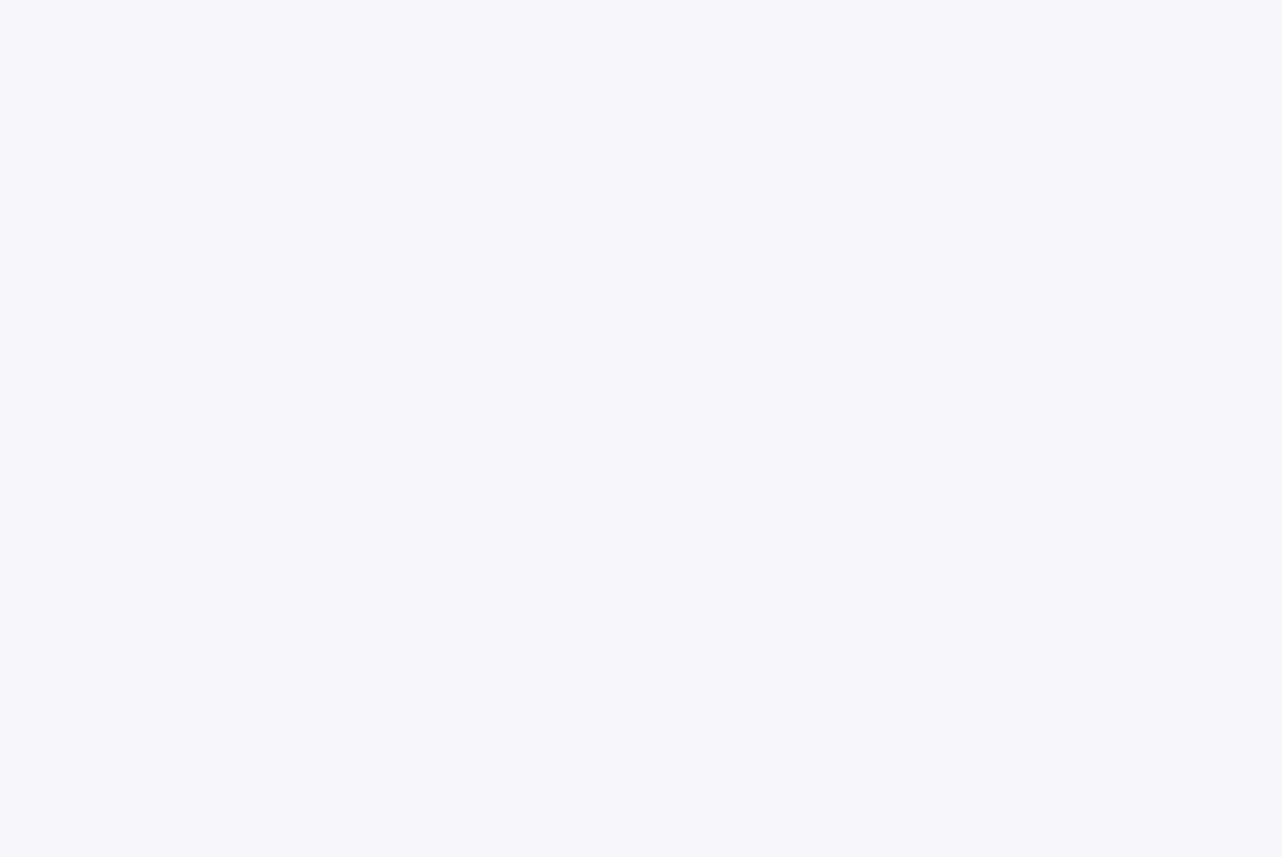 scroll, scrollTop: 0, scrollLeft: 0, axis: both 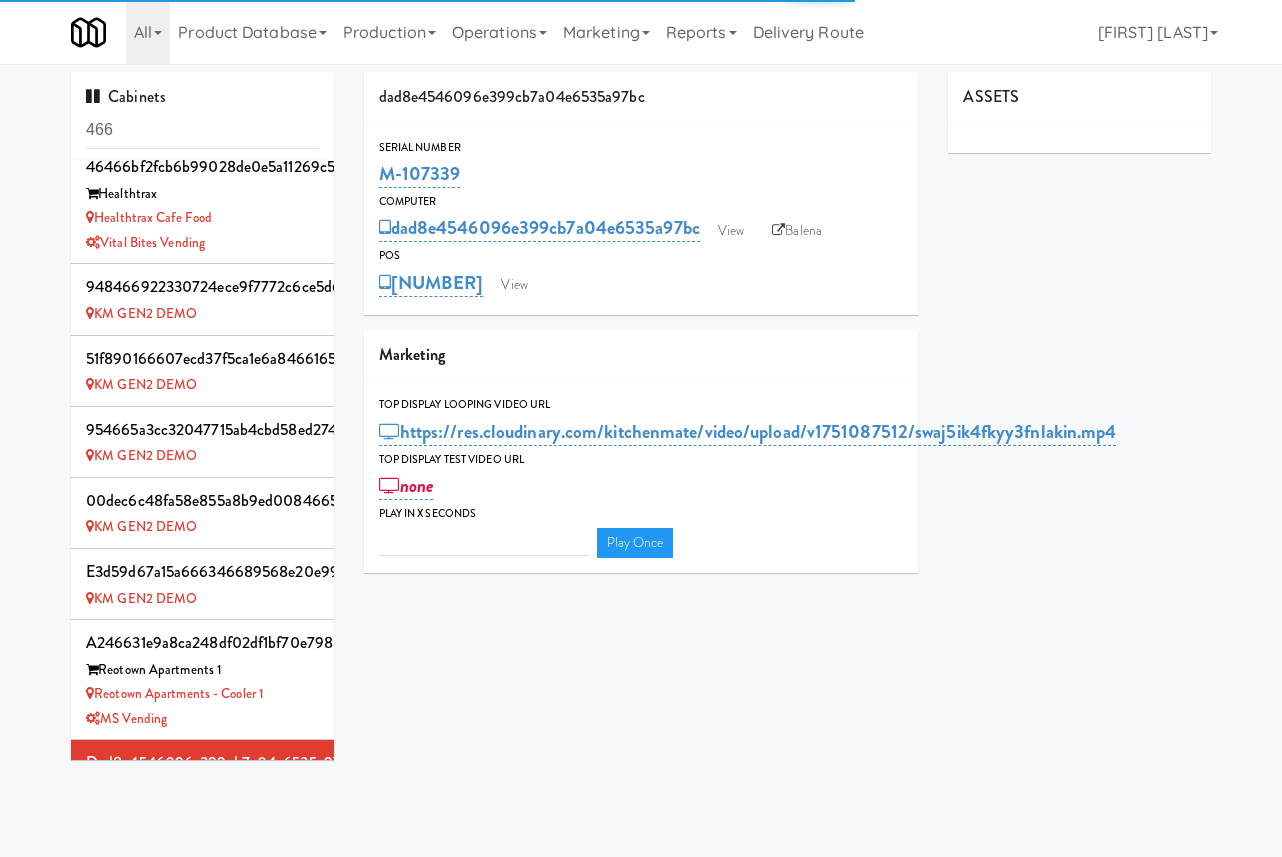 type on "3" 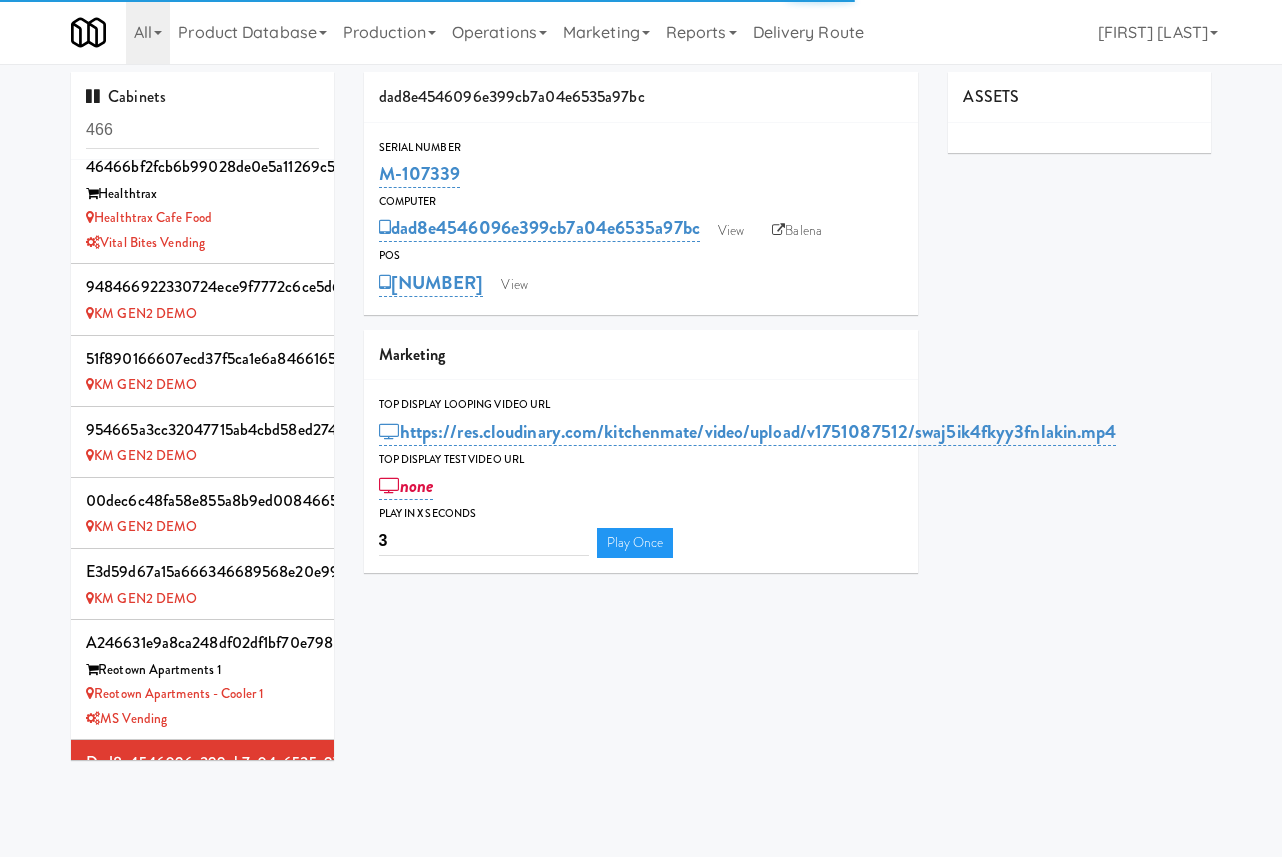 scroll, scrollTop: 548, scrollLeft: 0, axis: vertical 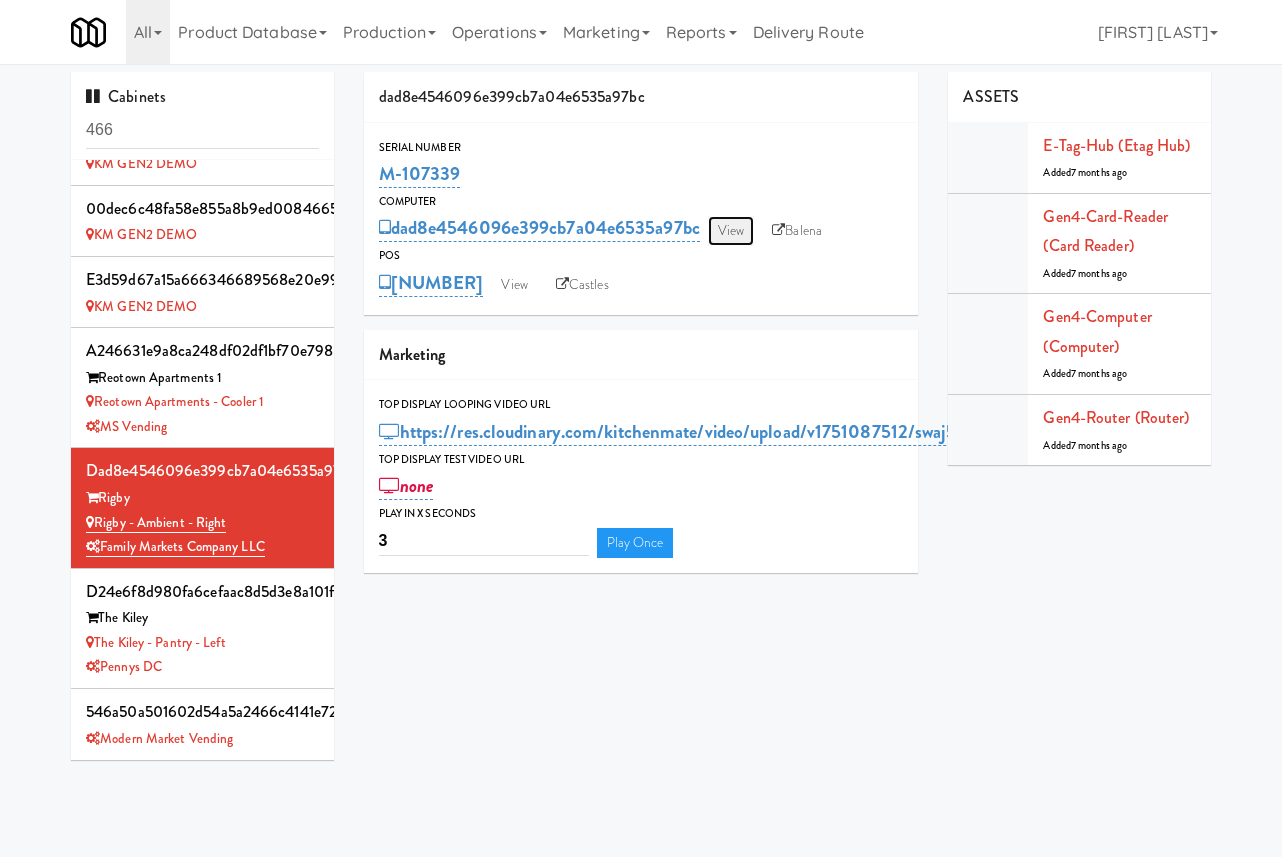click on "View" at bounding box center (731, 231) 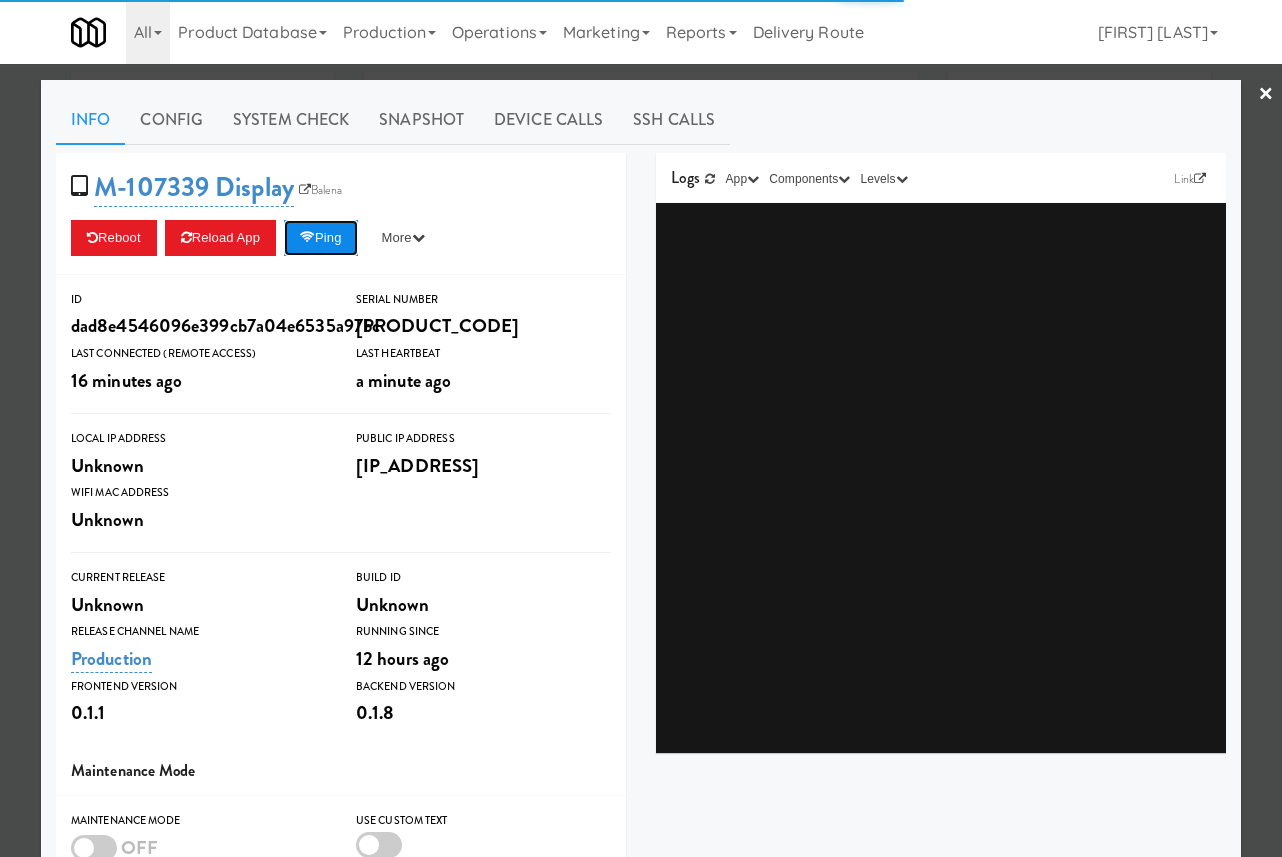 click on "Ping" at bounding box center (321, 238) 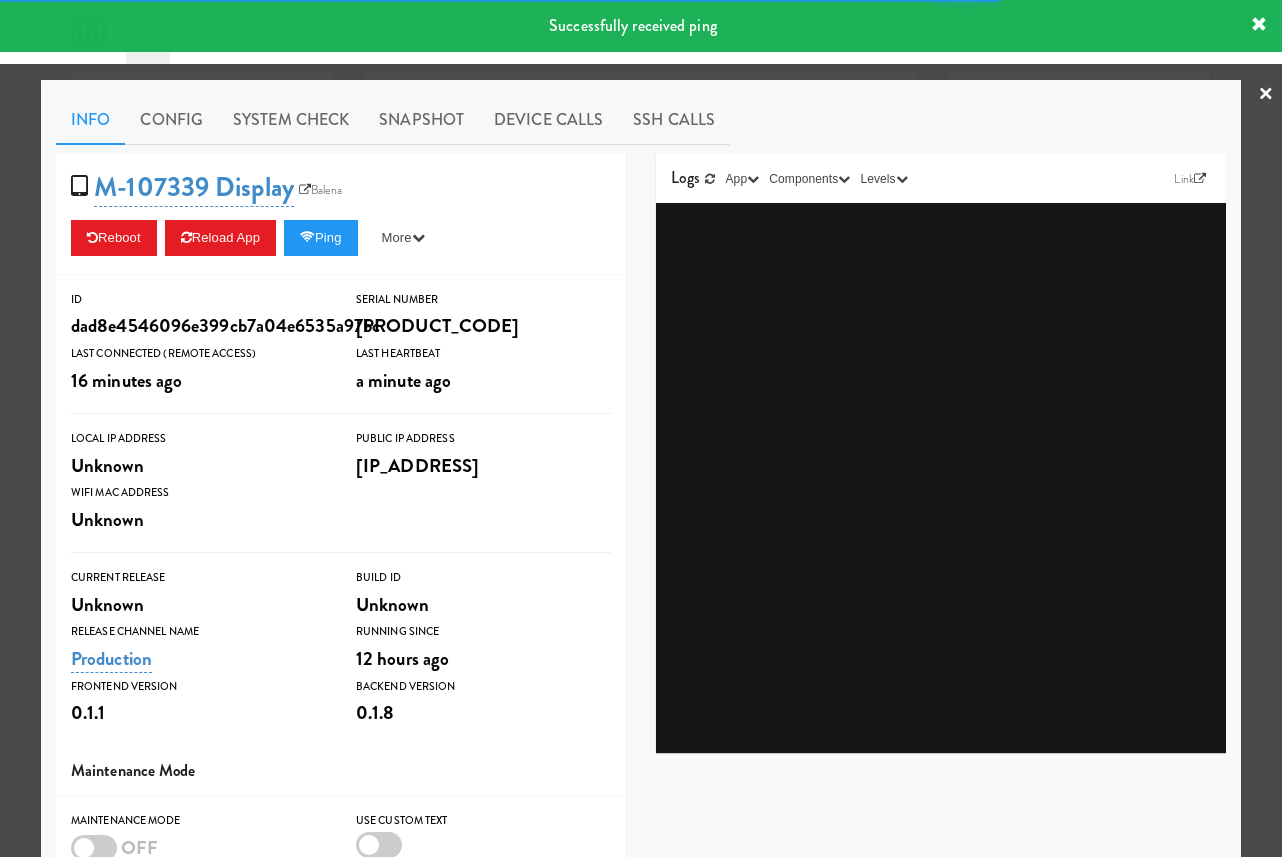 click at bounding box center (641, 428) 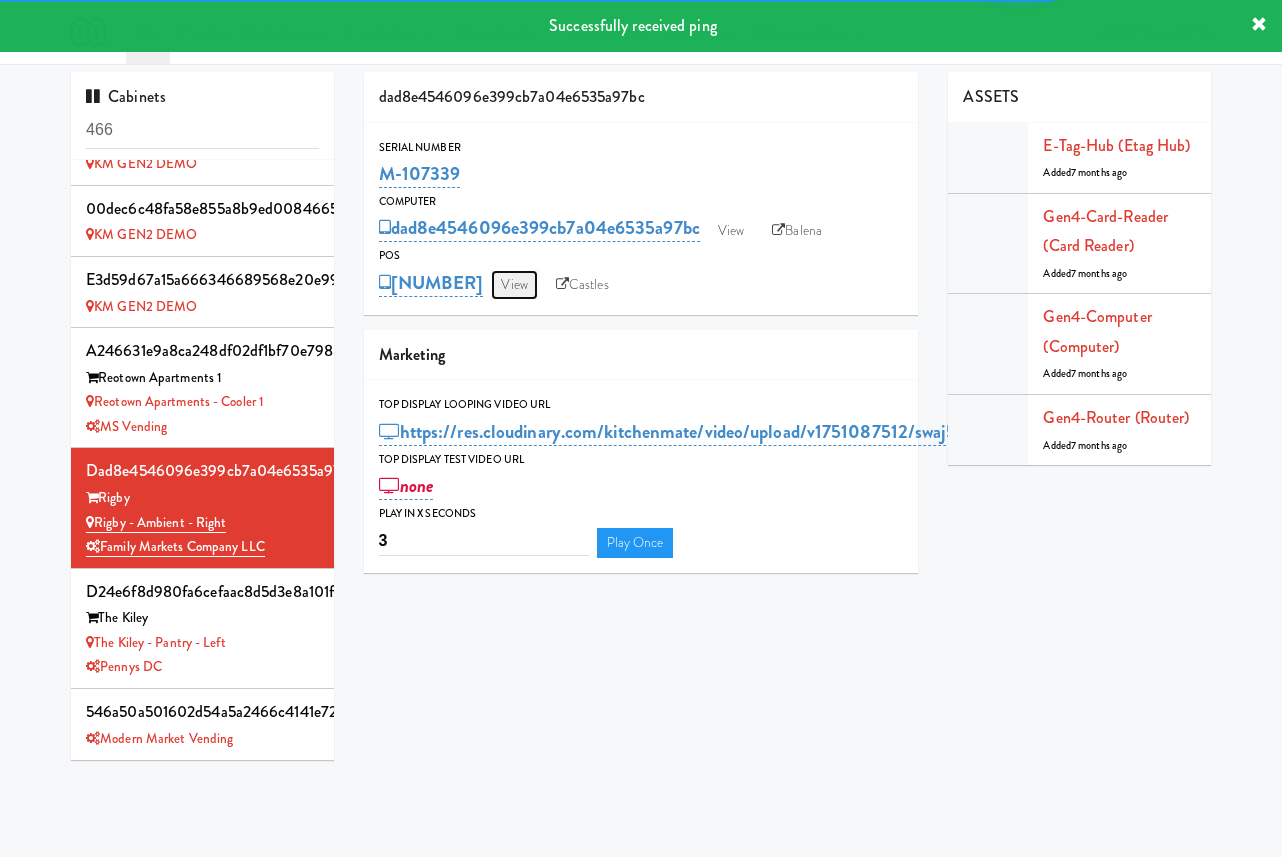 click on "View" at bounding box center (514, 285) 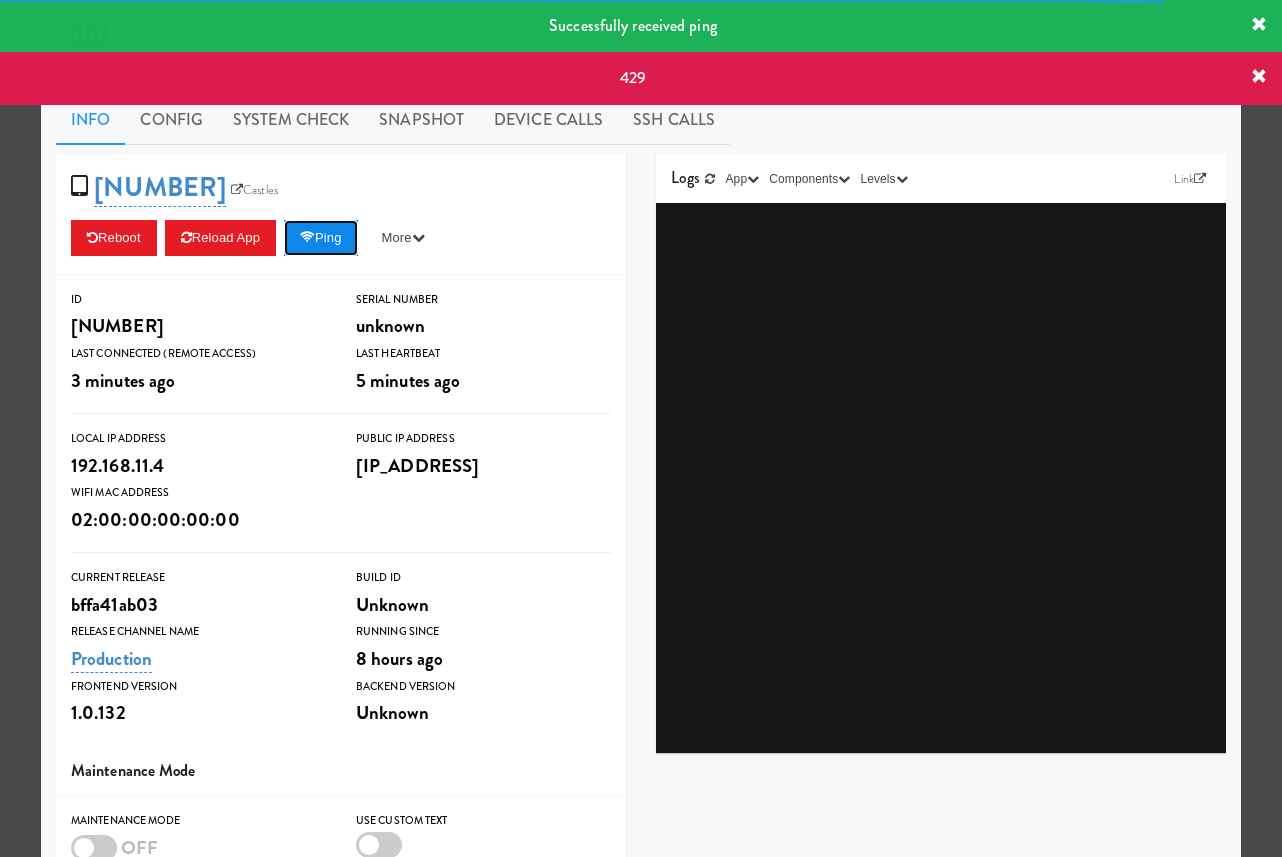 click on "Ping" at bounding box center [321, 238] 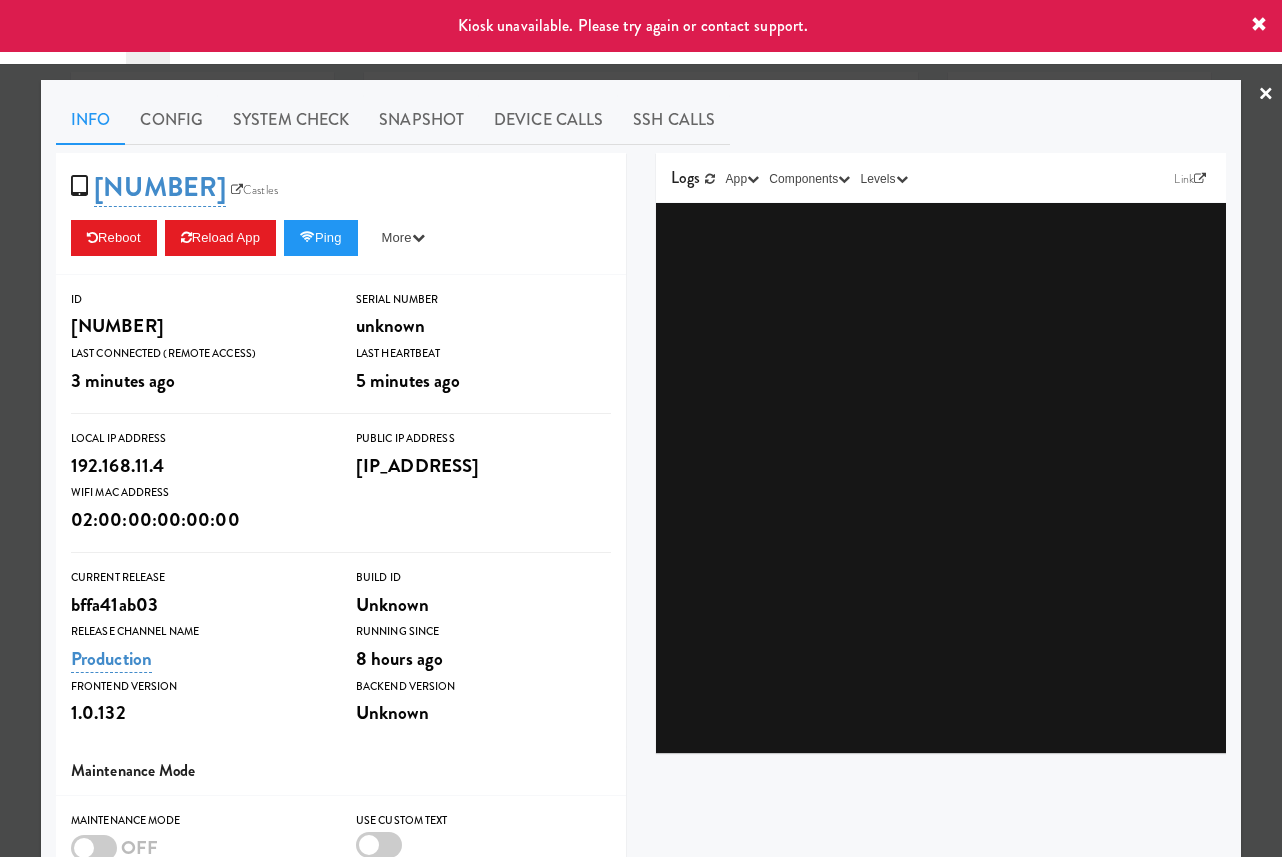 click at bounding box center [641, 428] 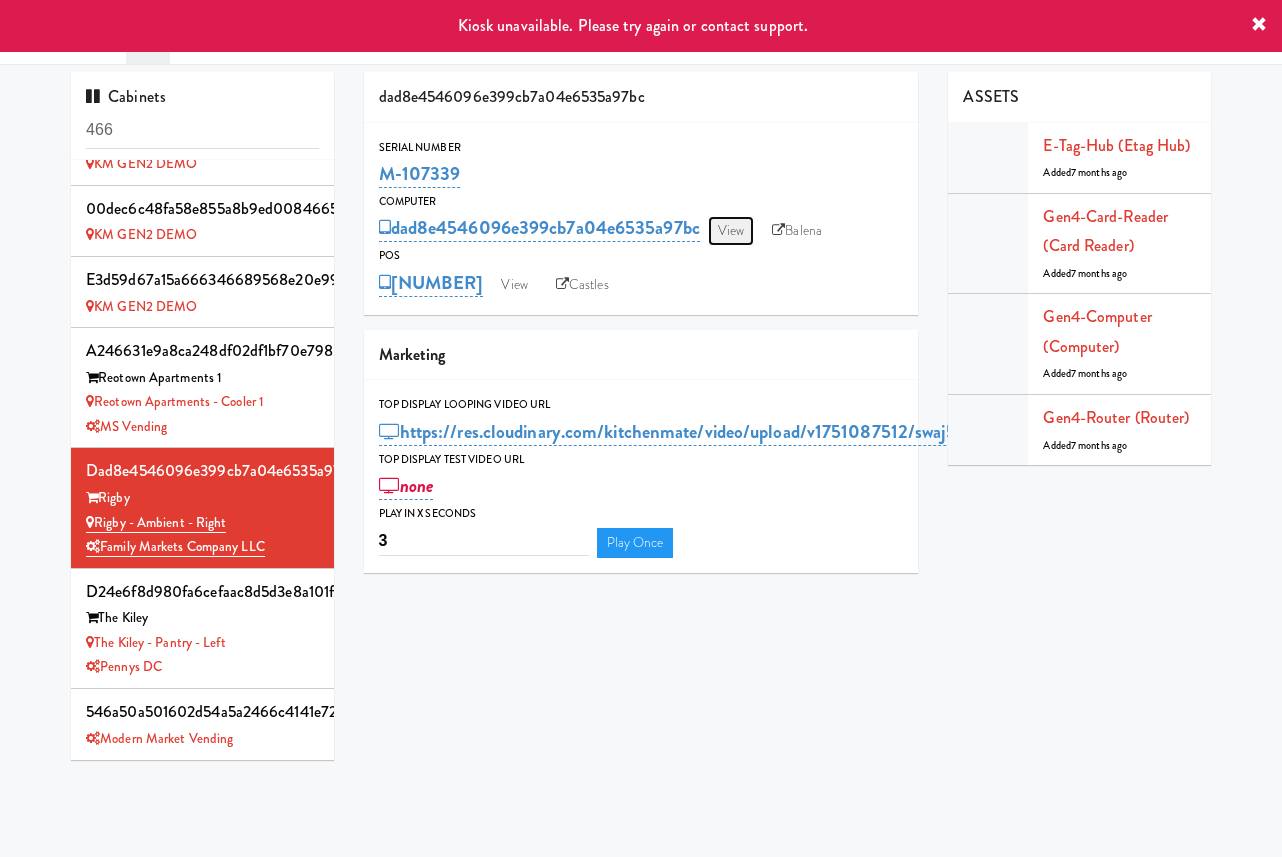 click on "View" at bounding box center [731, 231] 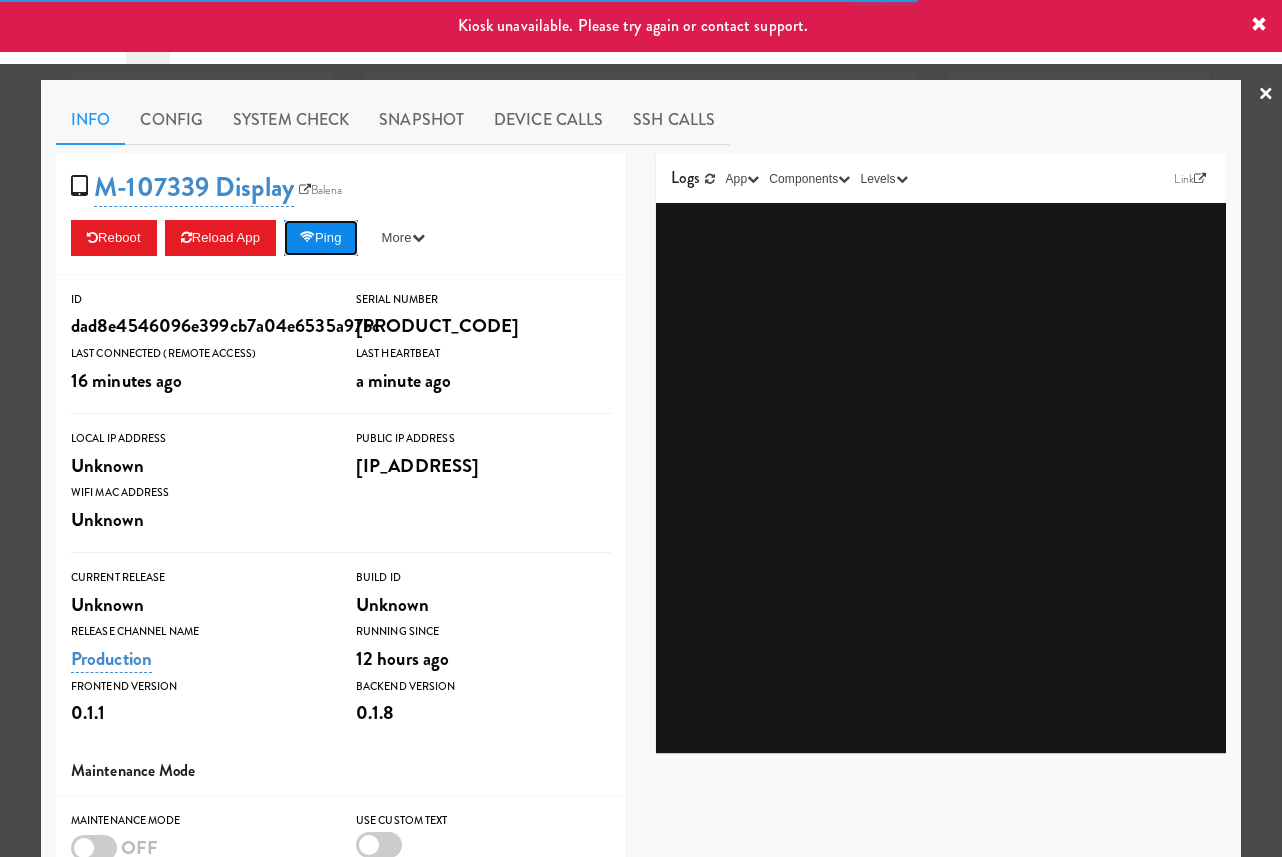 click at bounding box center [307, 237] 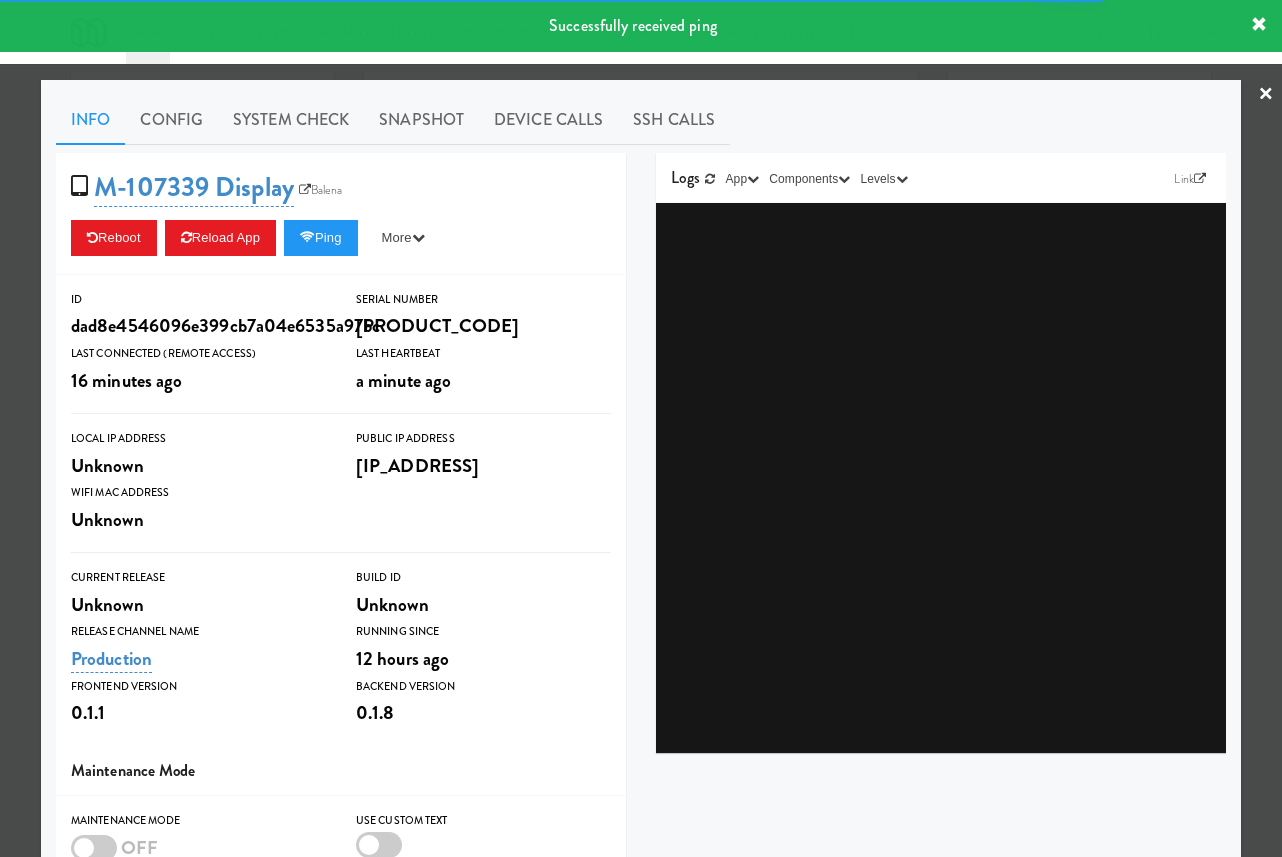 click at bounding box center [641, 428] 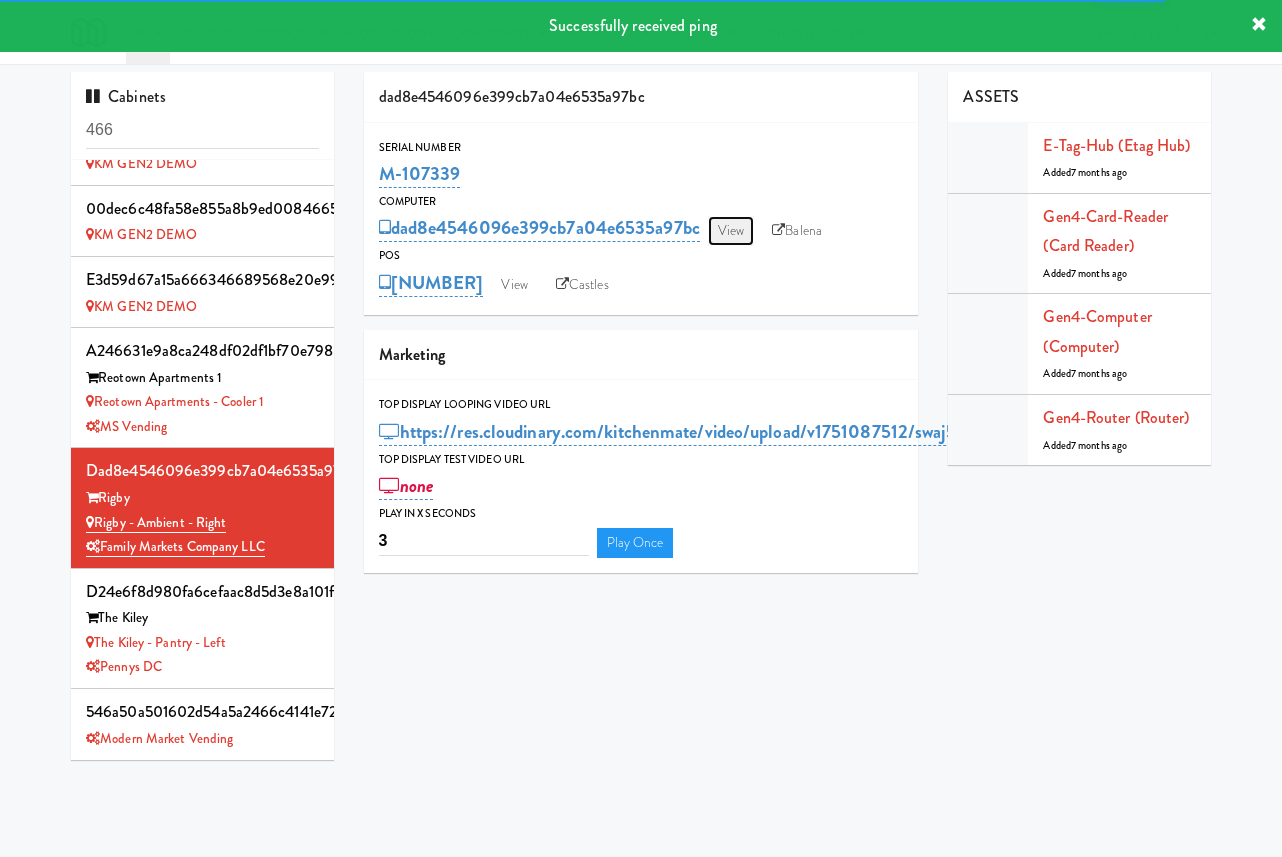 click on "View" at bounding box center (731, 231) 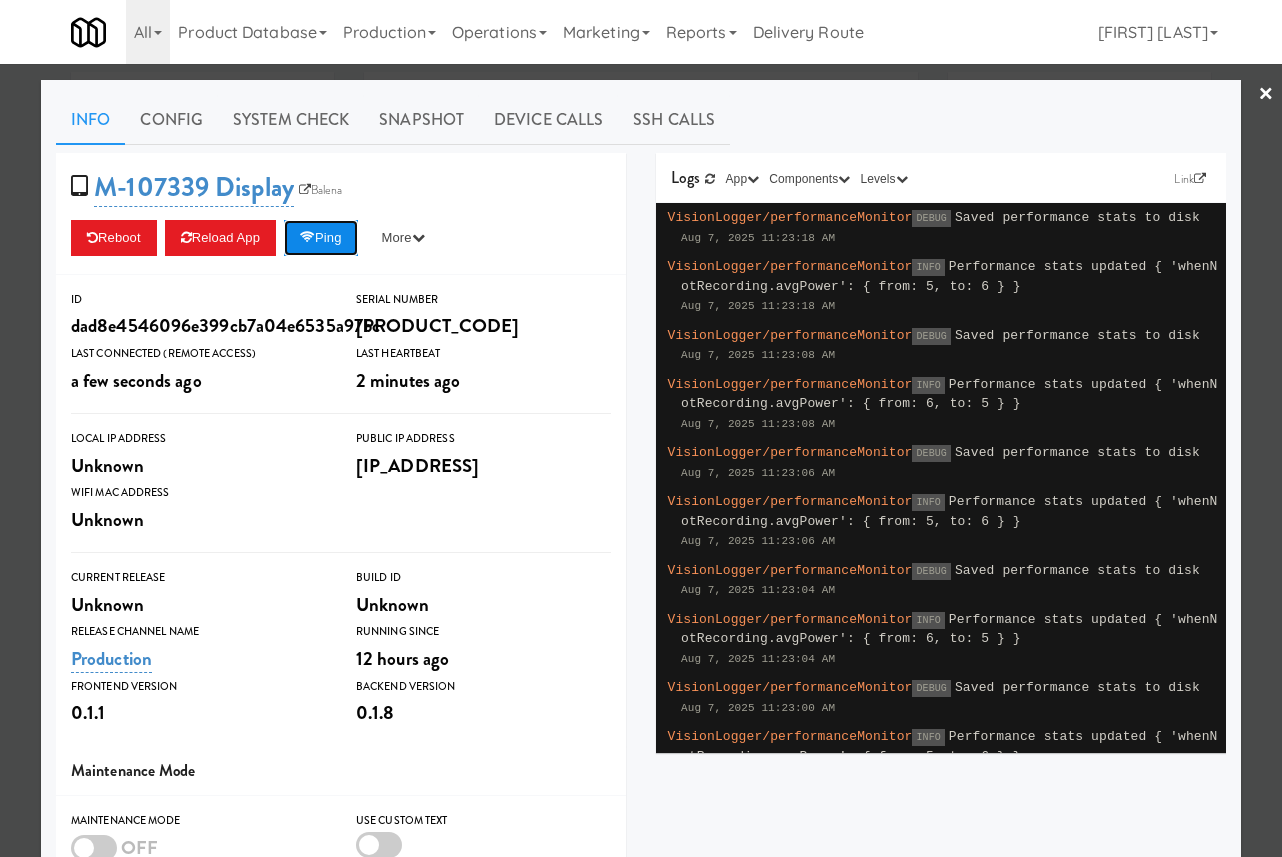 click on "Ping" at bounding box center [321, 238] 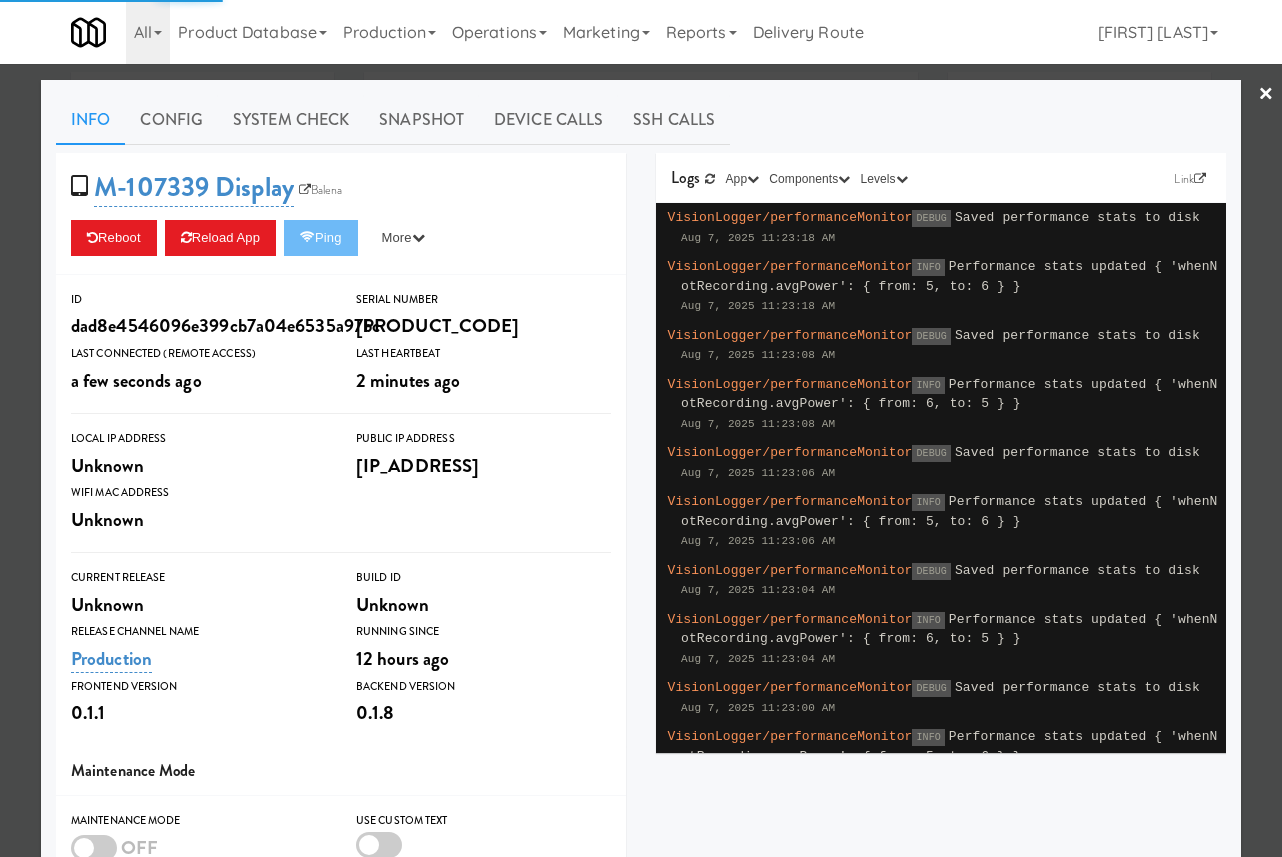 click at bounding box center (641, 428) 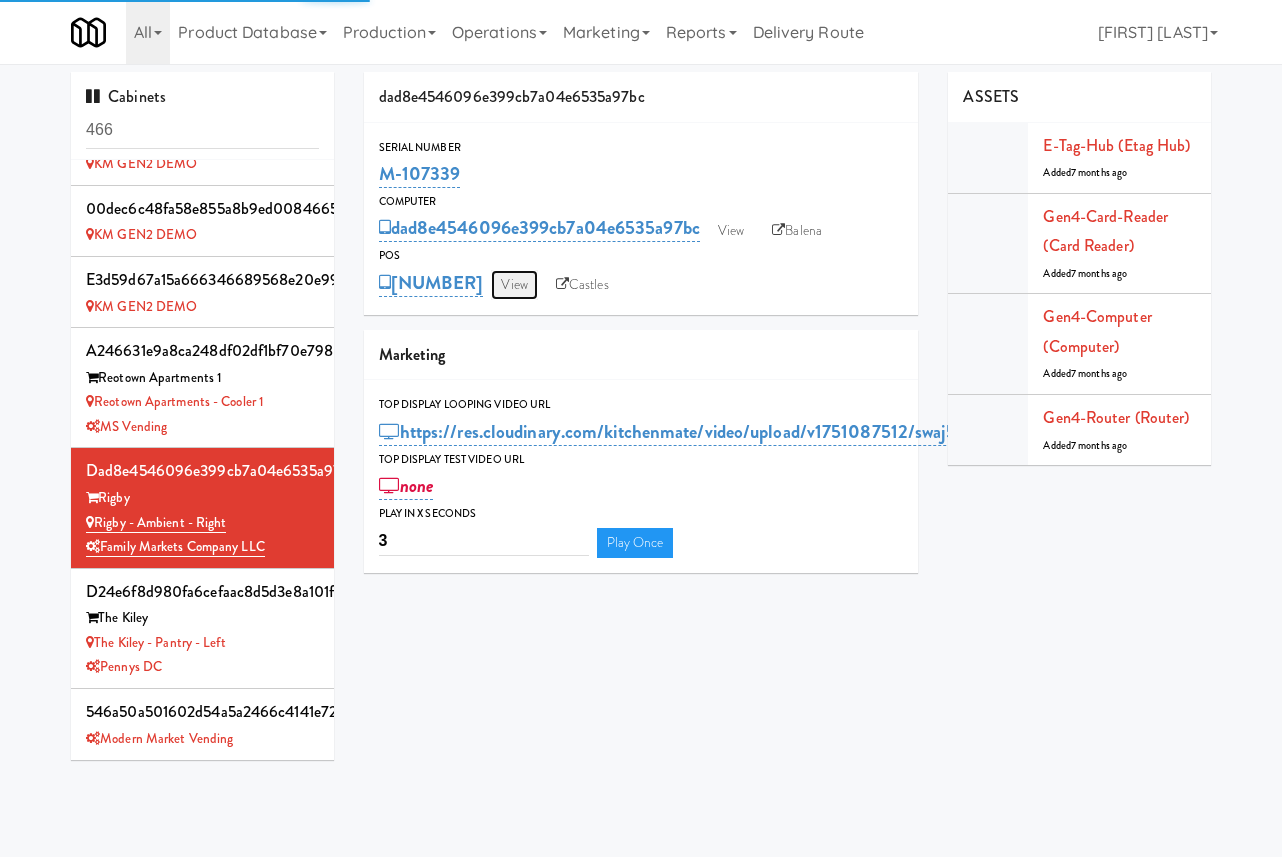 click on "View" at bounding box center (514, 285) 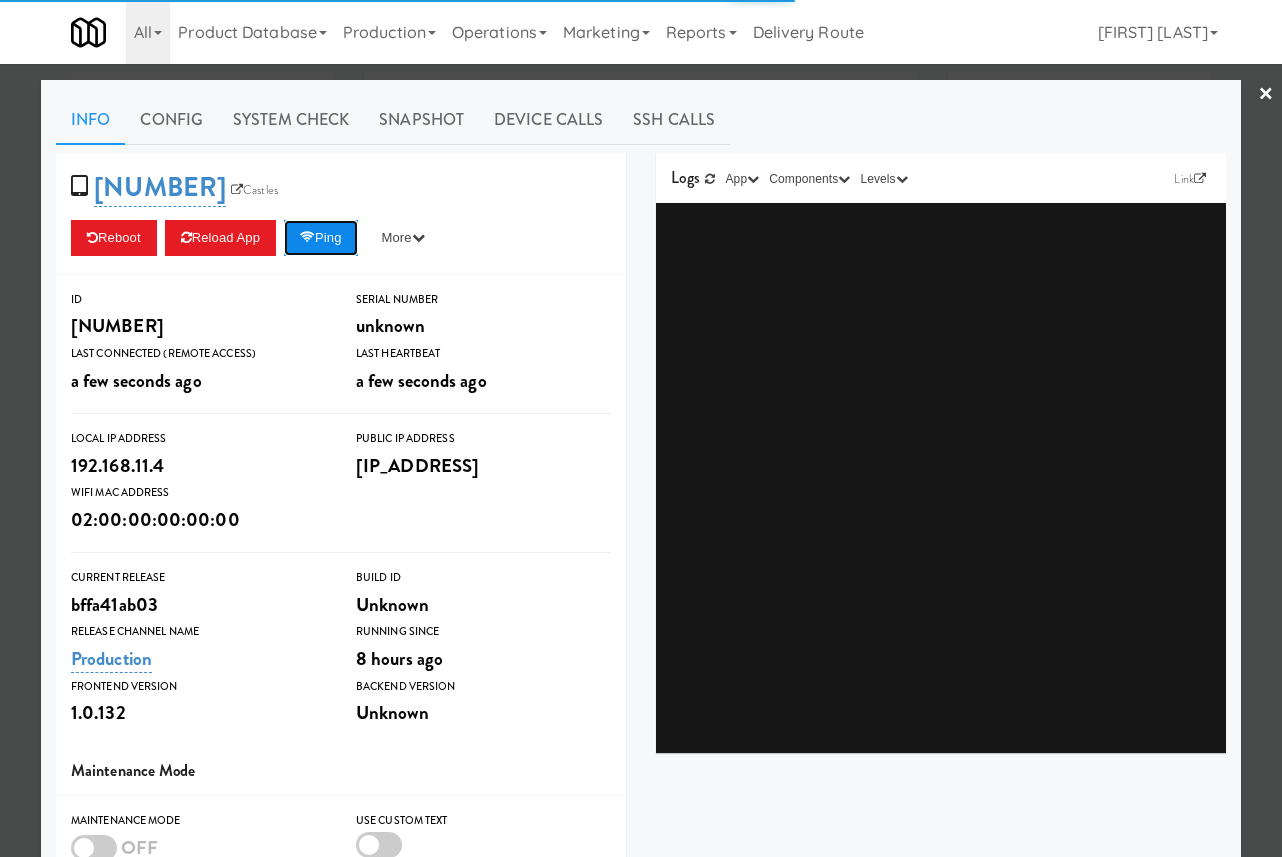 click on "Ping" at bounding box center [321, 238] 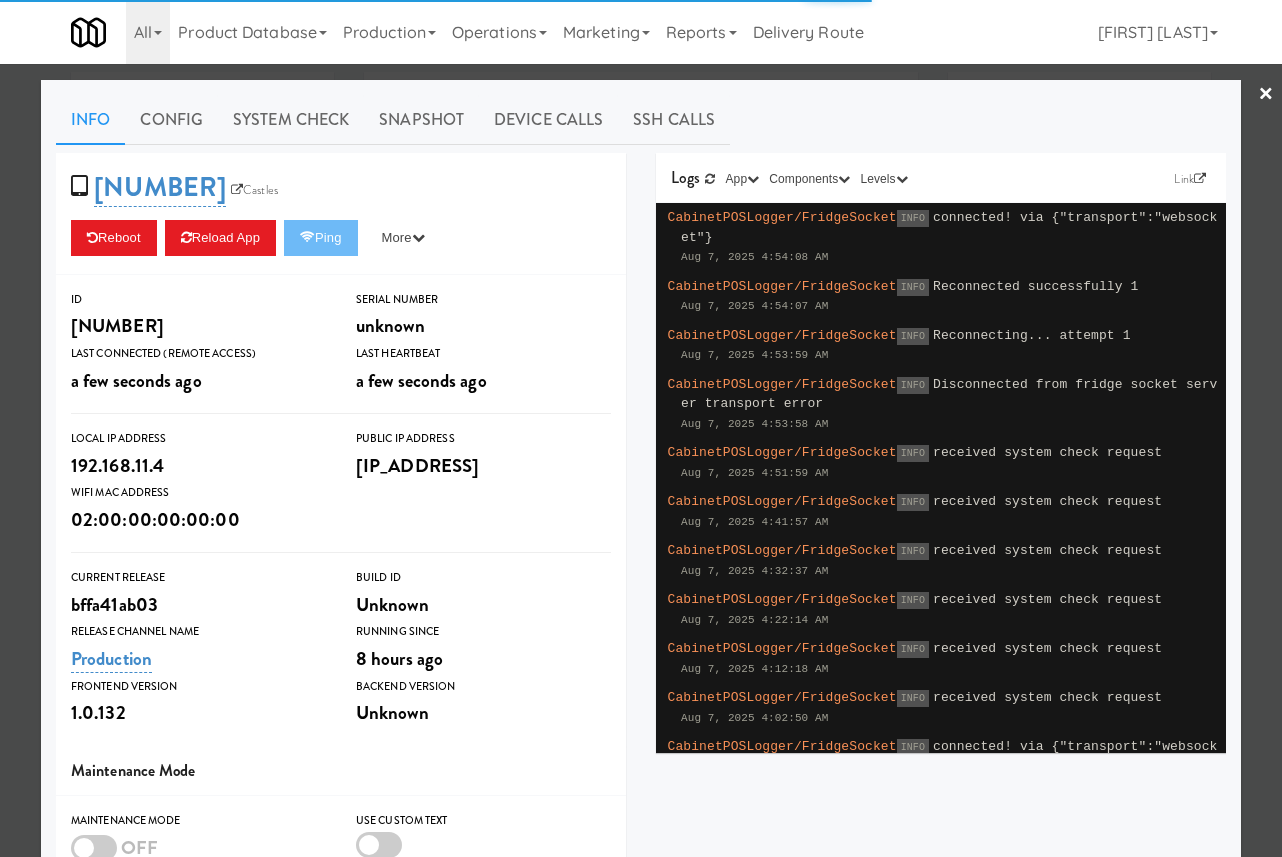 click at bounding box center (641, 428) 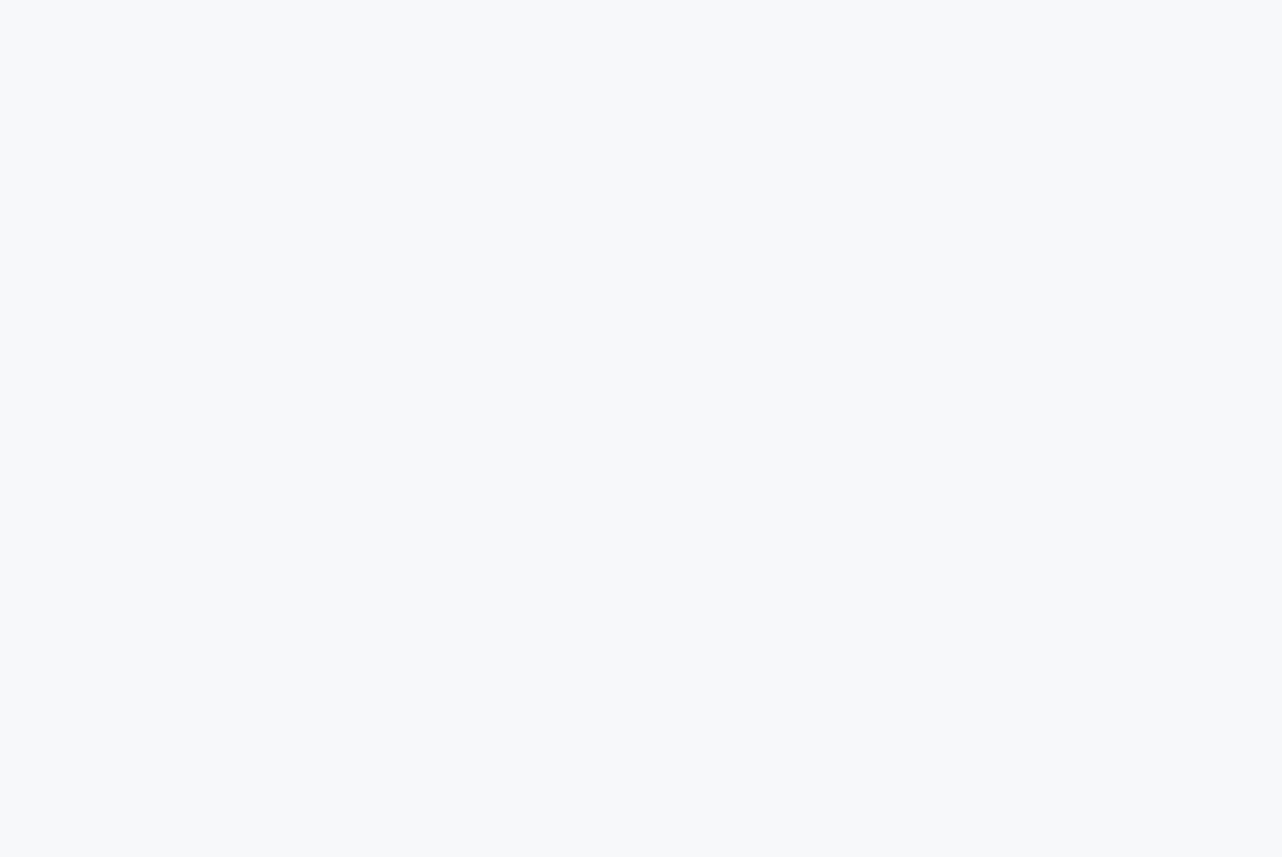 scroll, scrollTop: 0, scrollLeft: 0, axis: both 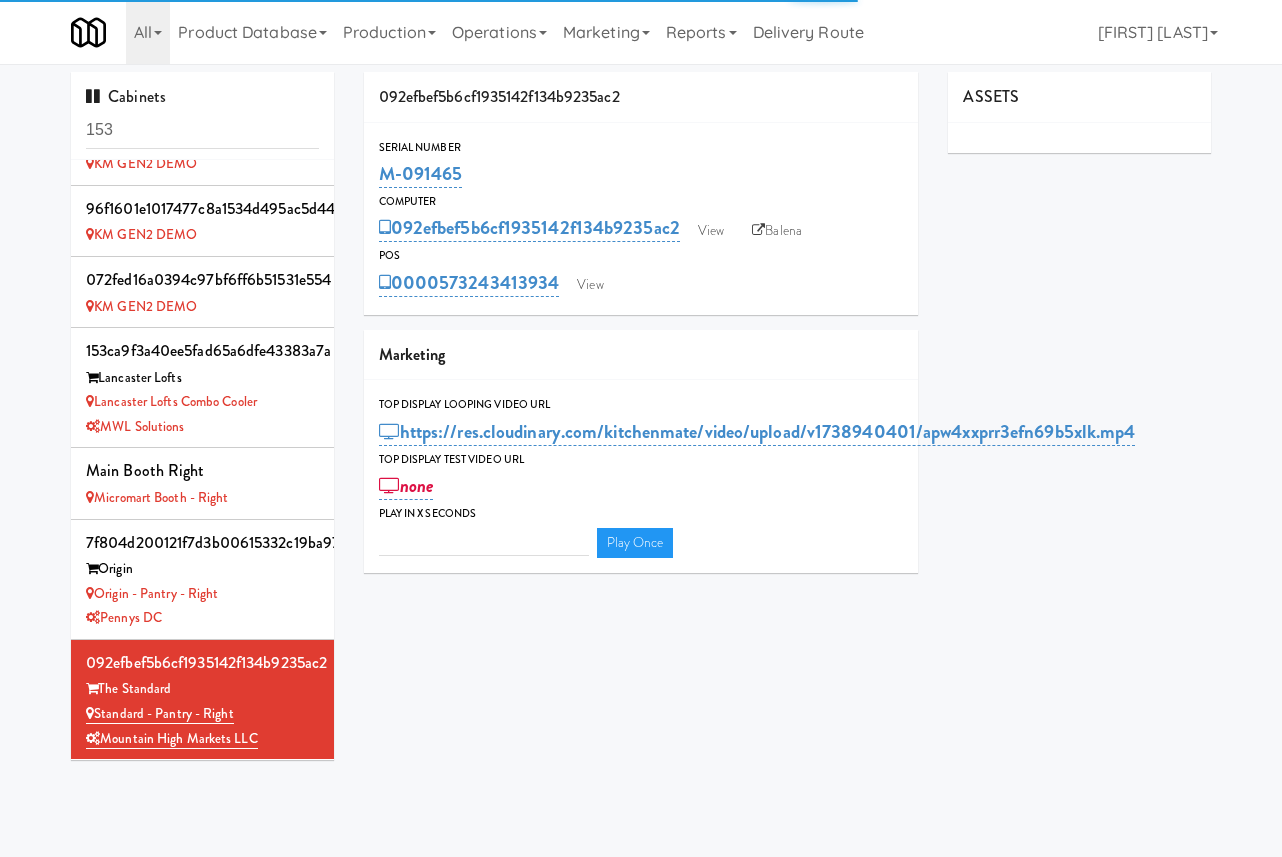 type on "3" 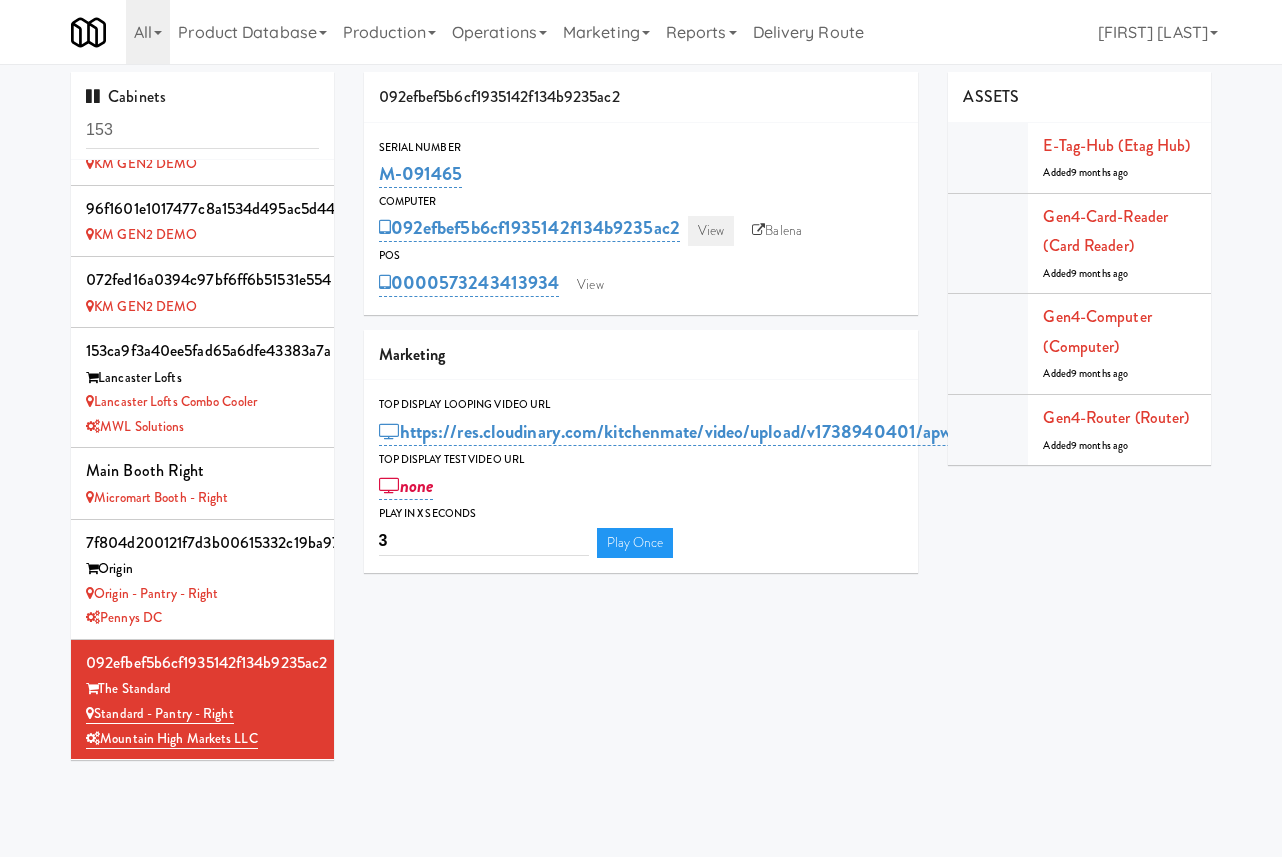 click on "View" at bounding box center [711, 231] 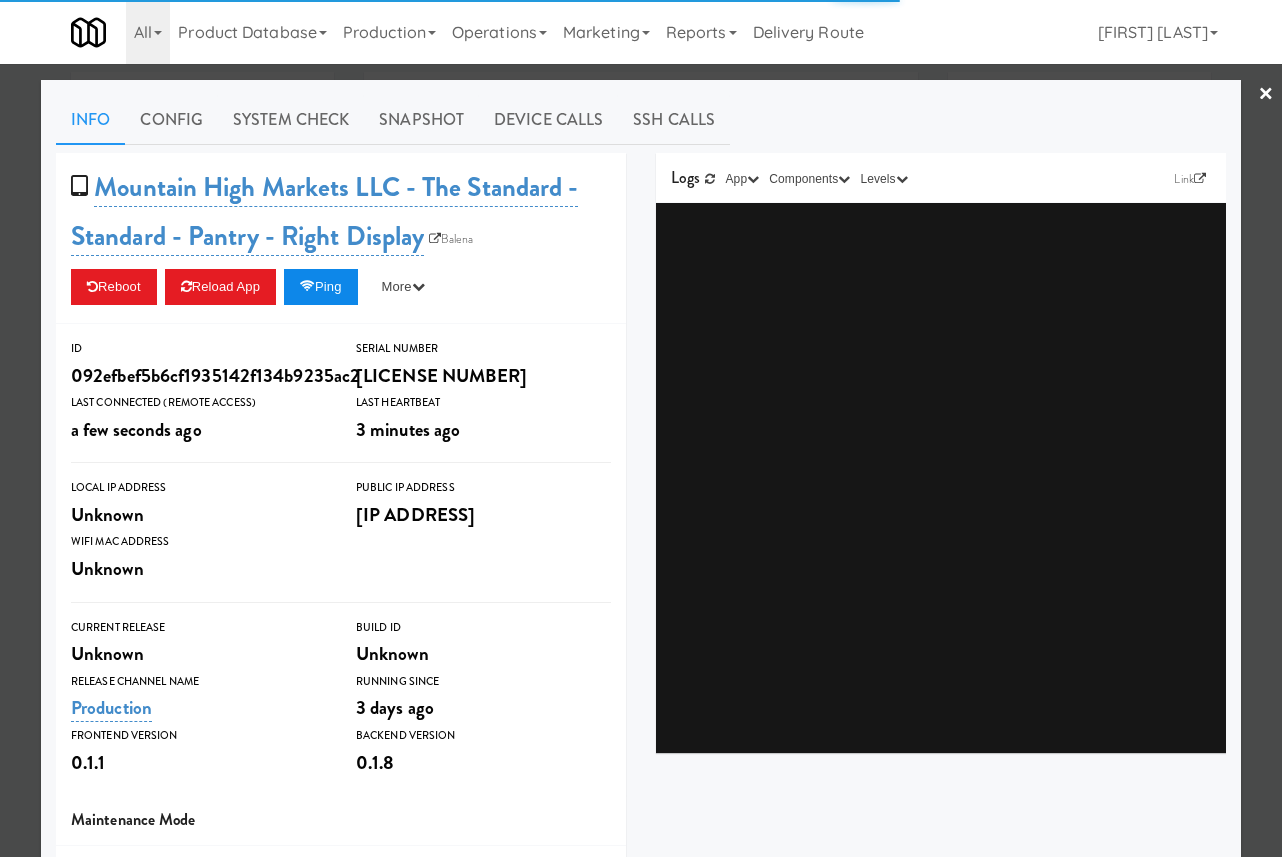 click on "Ping" at bounding box center [321, 287] 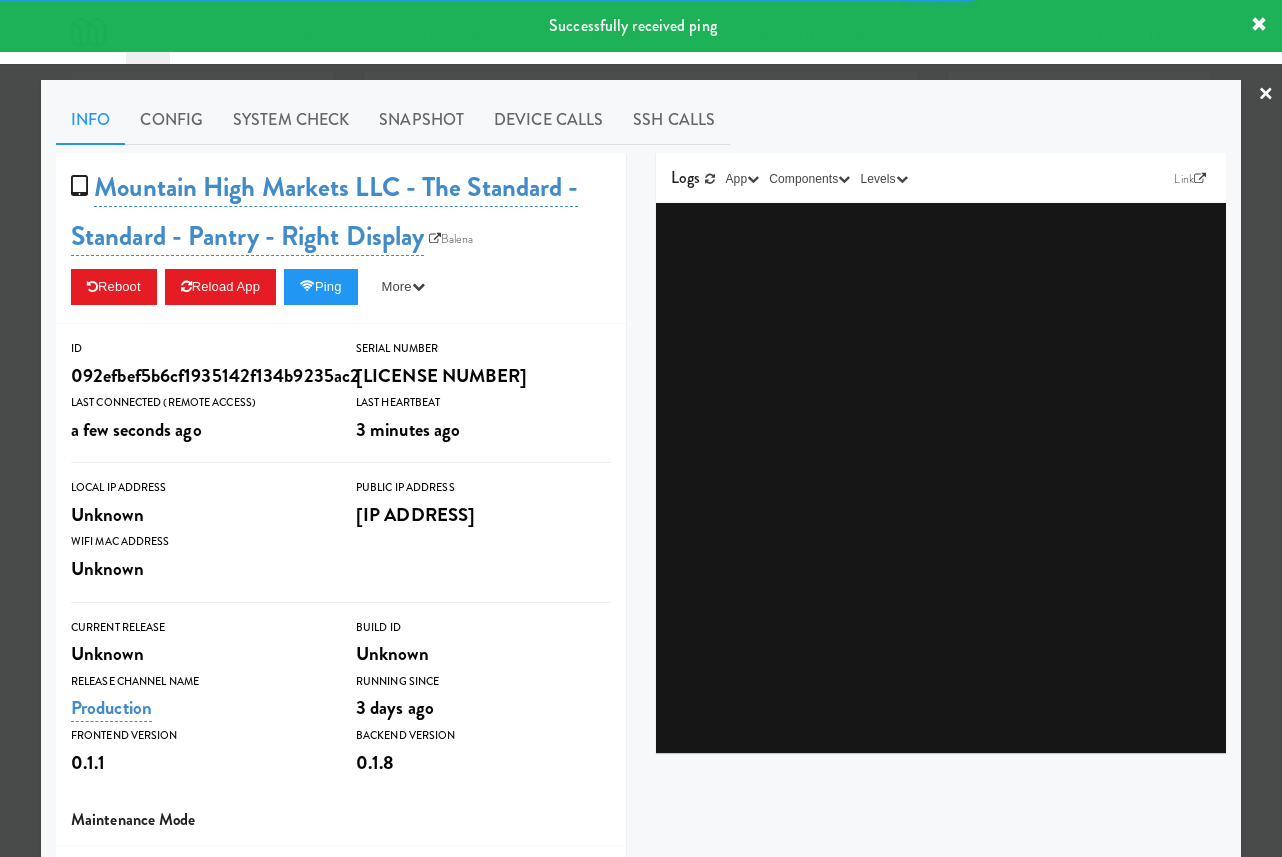 click at bounding box center [641, 428] 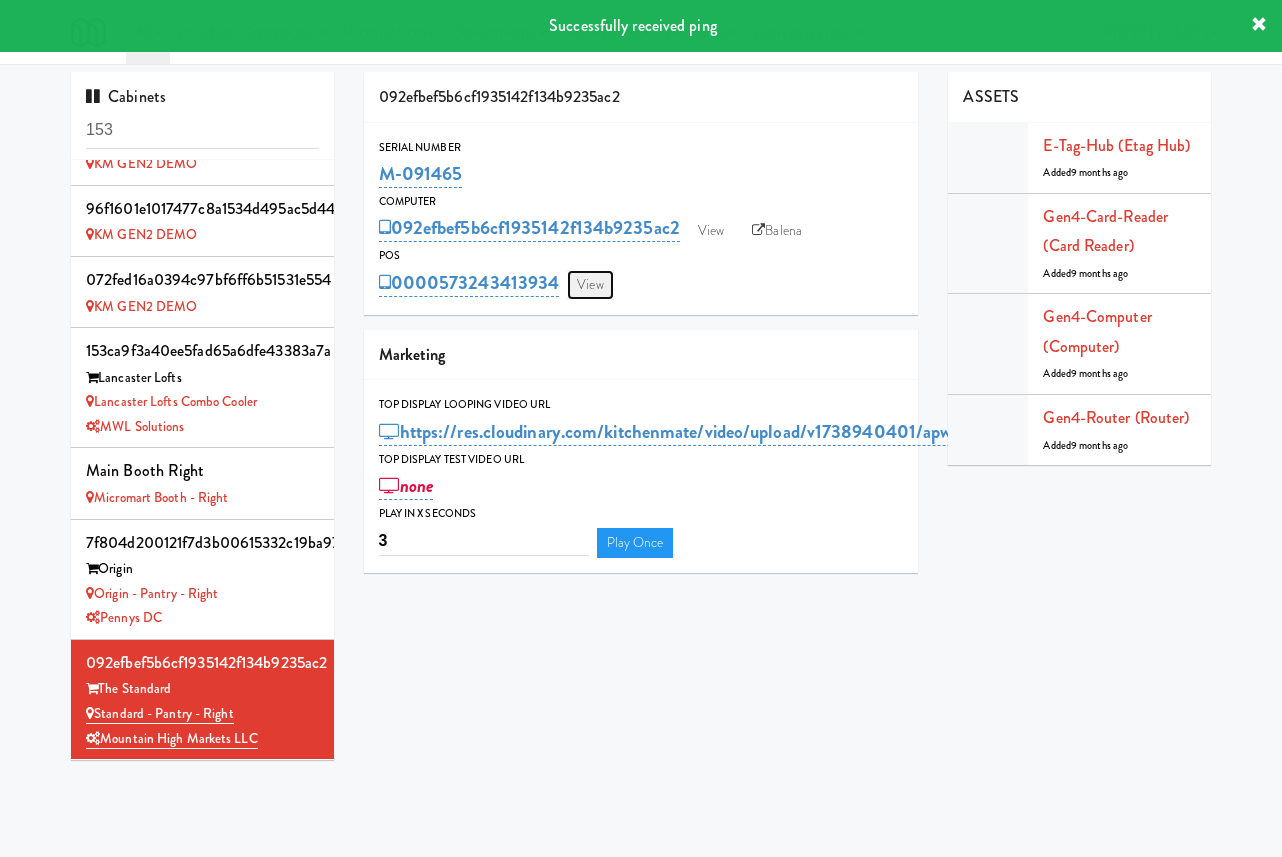 click on "View" at bounding box center [590, 285] 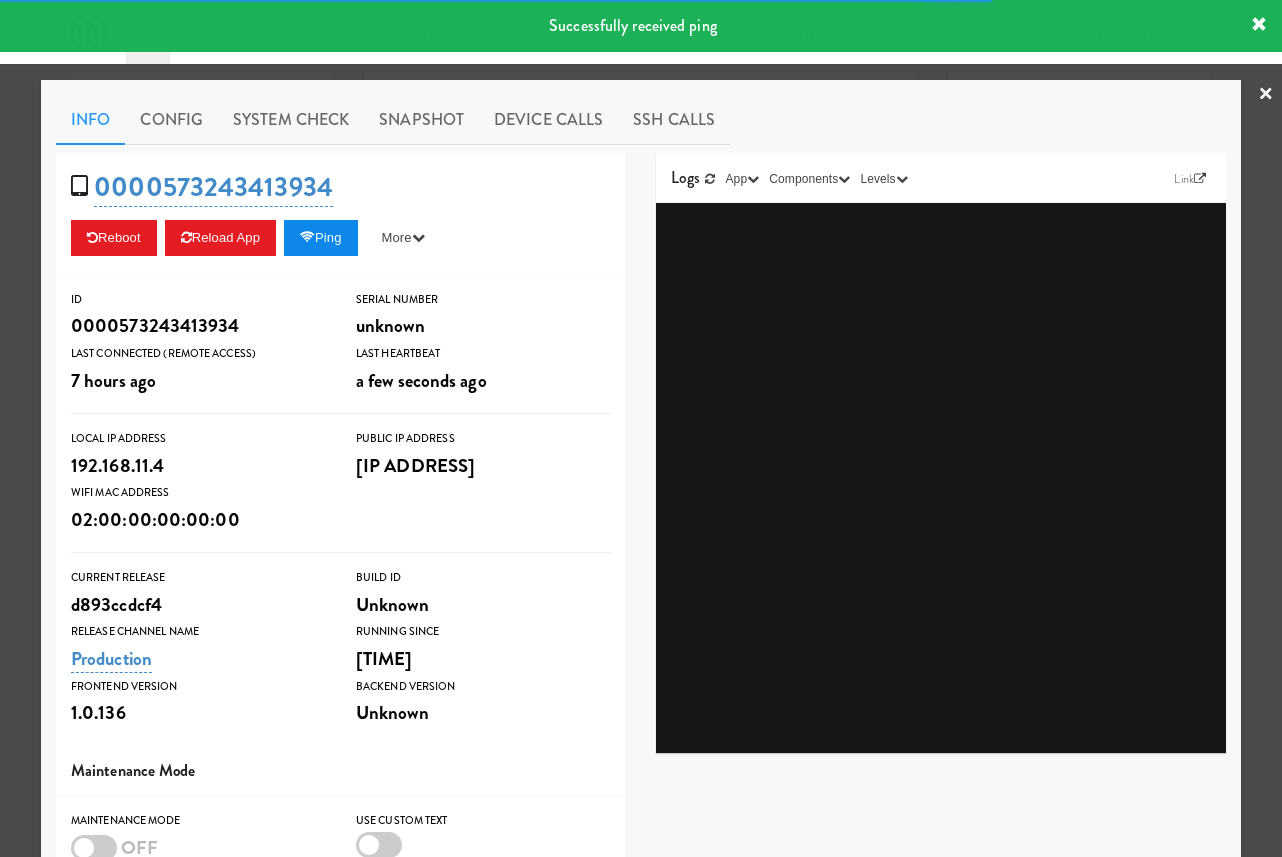 click on "Ping" at bounding box center [321, 238] 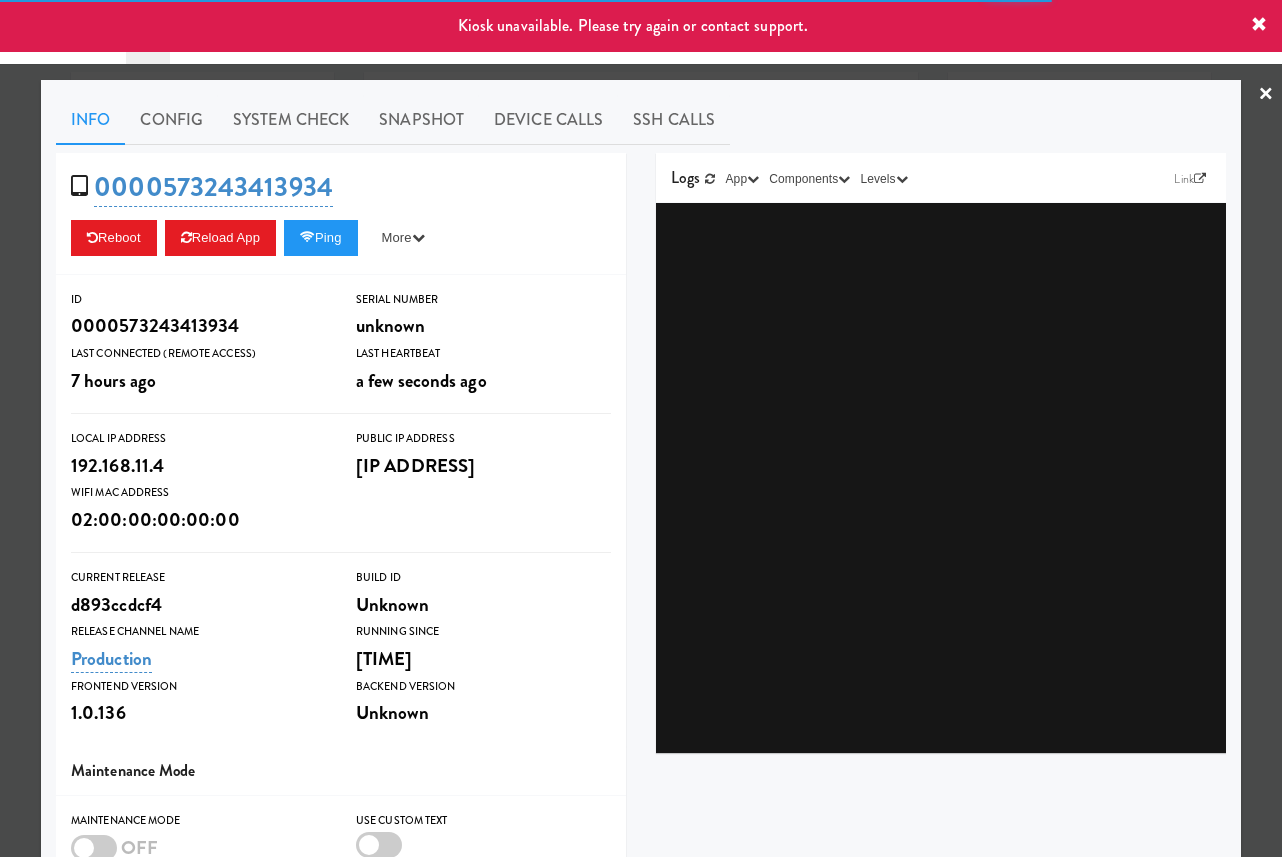 click at bounding box center (641, 428) 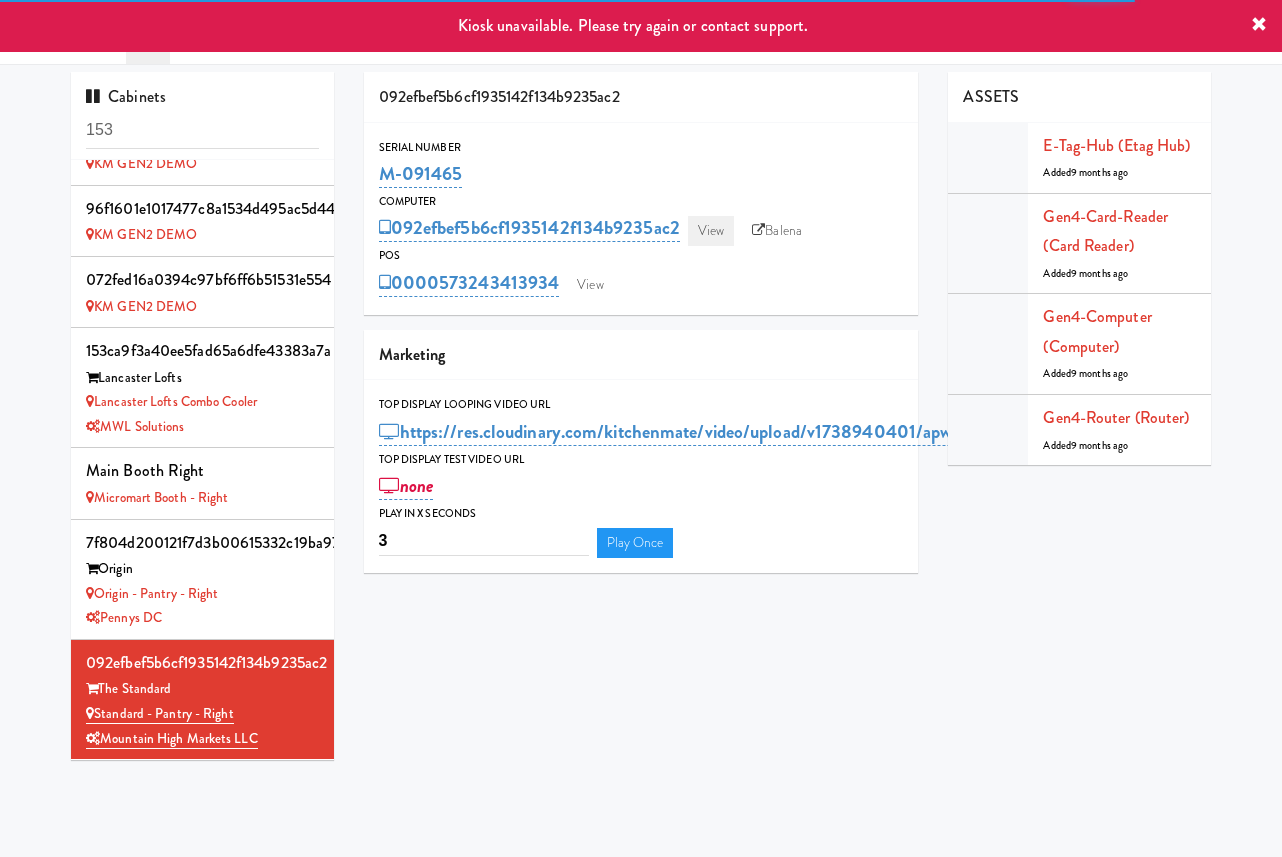 click on "View" at bounding box center [711, 231] 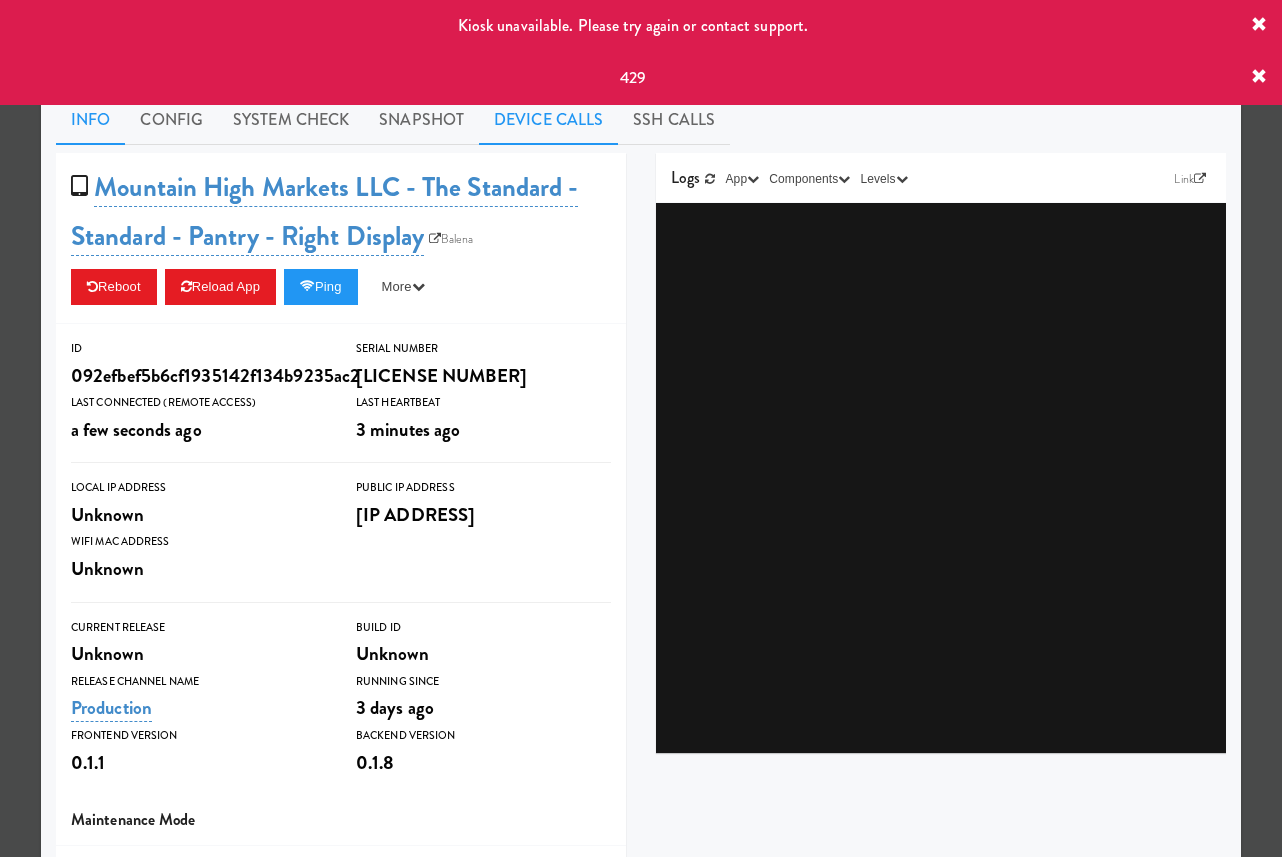 click on "Device Calls" at bounding box center (548, 120) 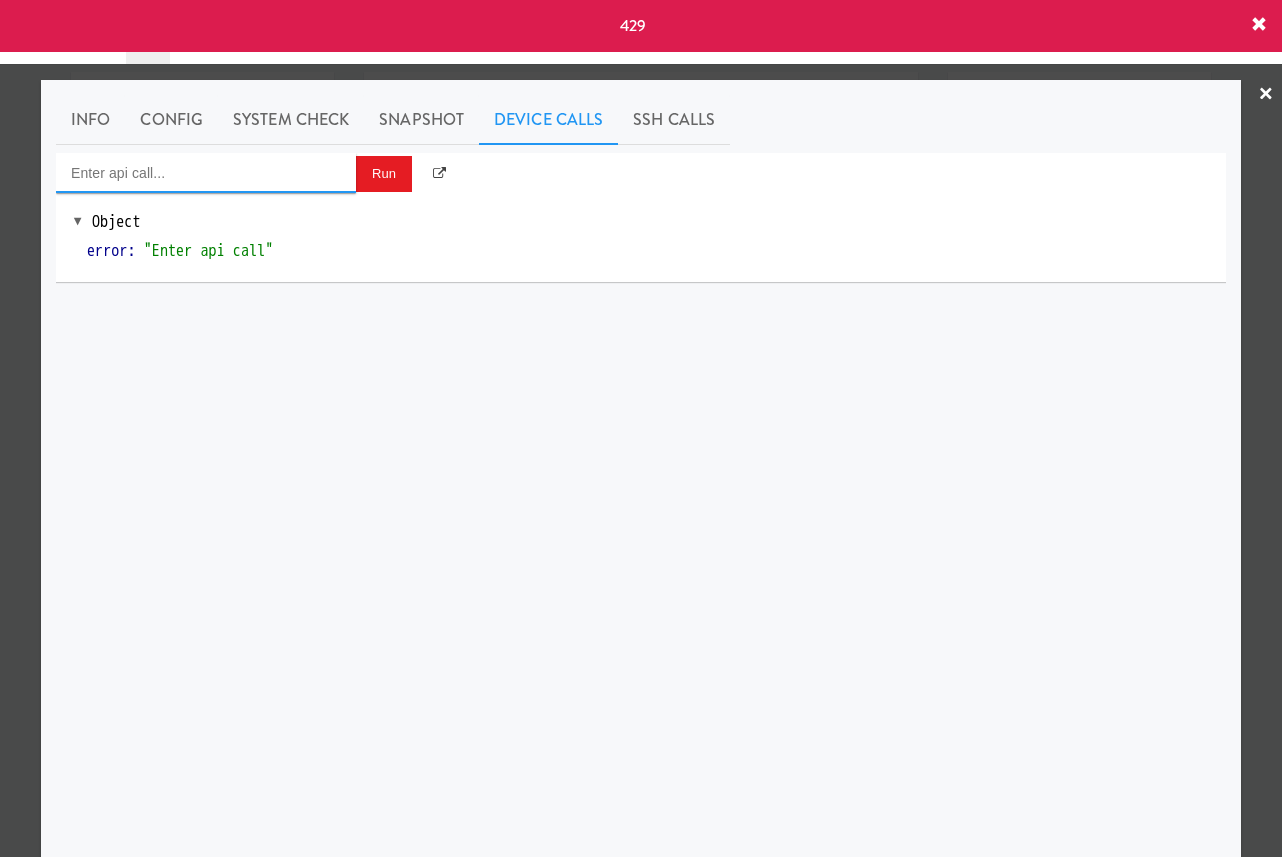 click at bounding box center (206, 173) 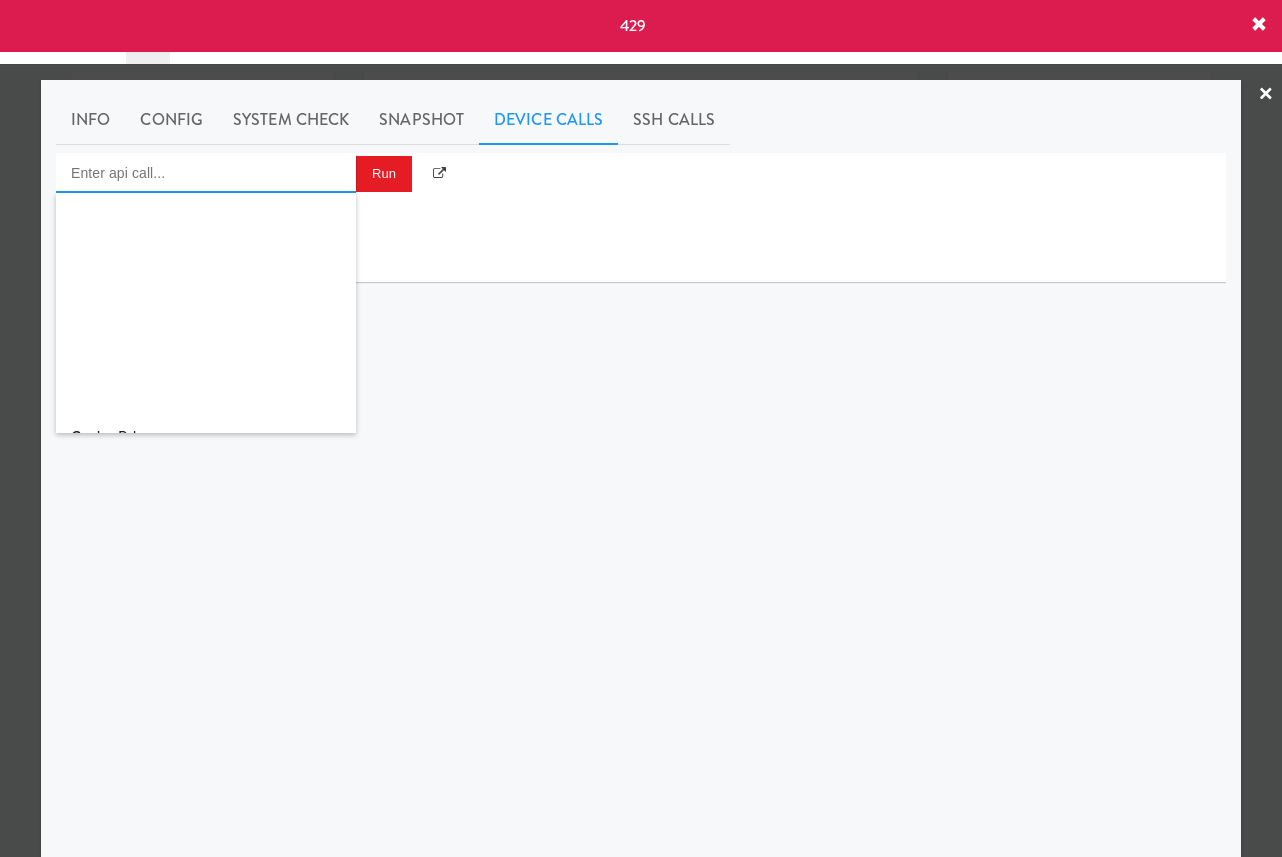 scroll, scrollTop: 1944, scrollLeft: 0, axis: vertical 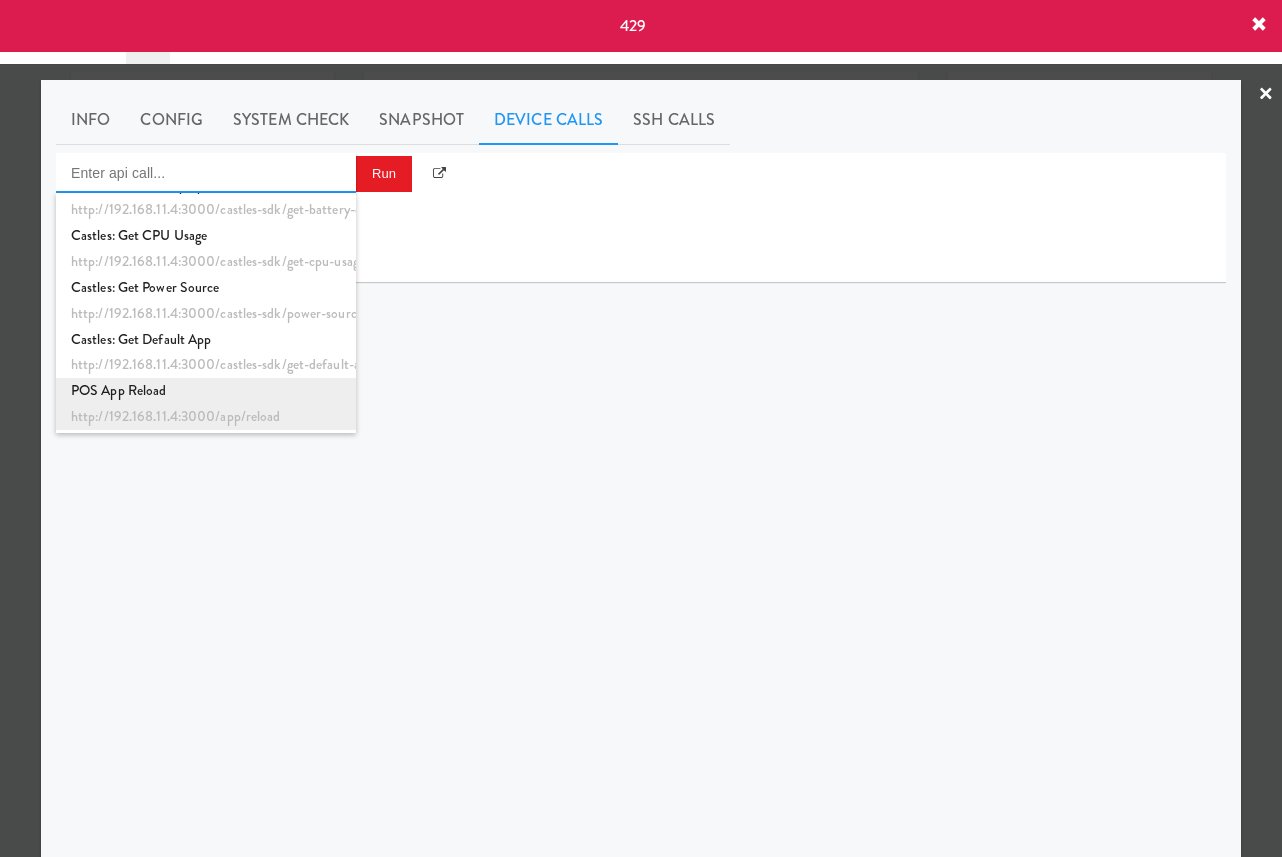 click on "http://192.168.11.4:3000/app/reload" at bounding box center [206, 417] 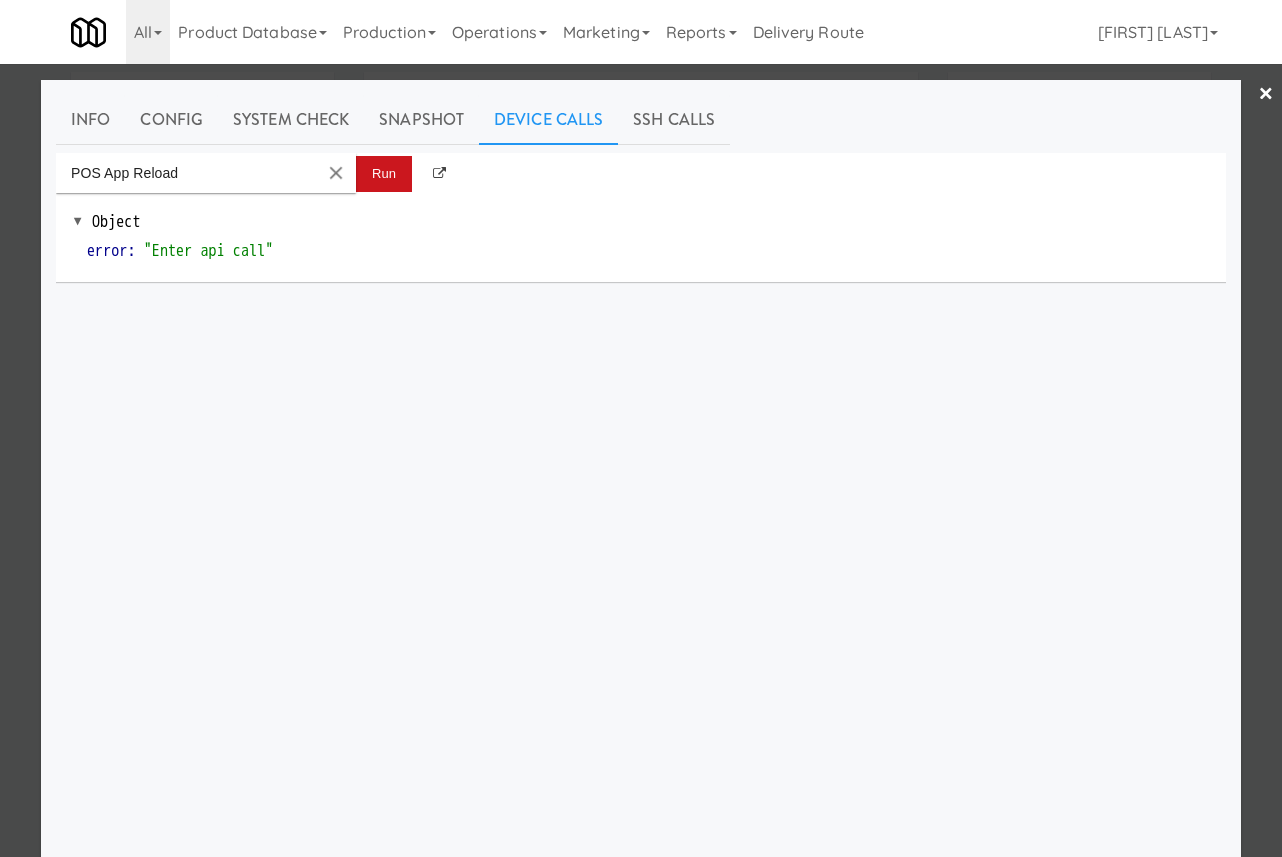 click on "Run" at bounding box center [384, 174] 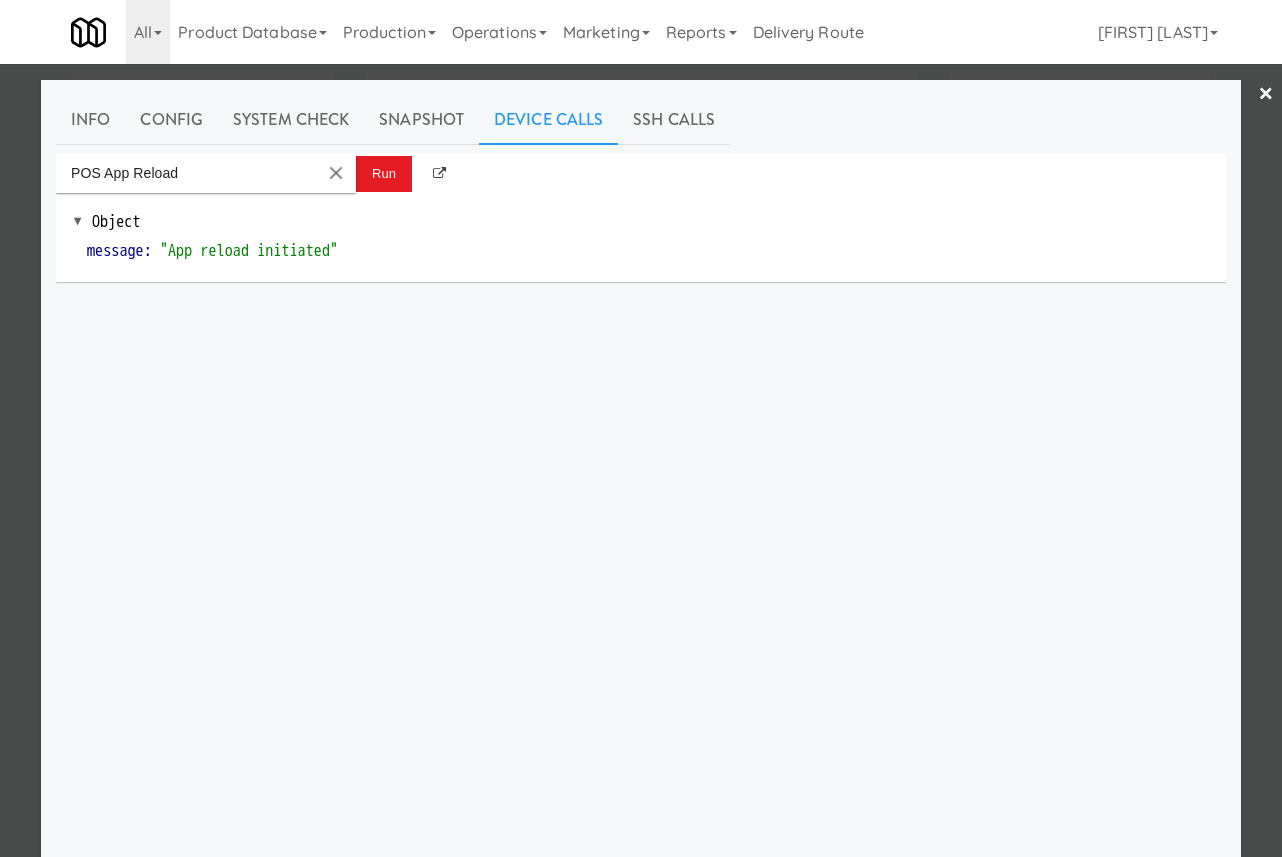 click on "×" at bounding box center (1266, 95) 